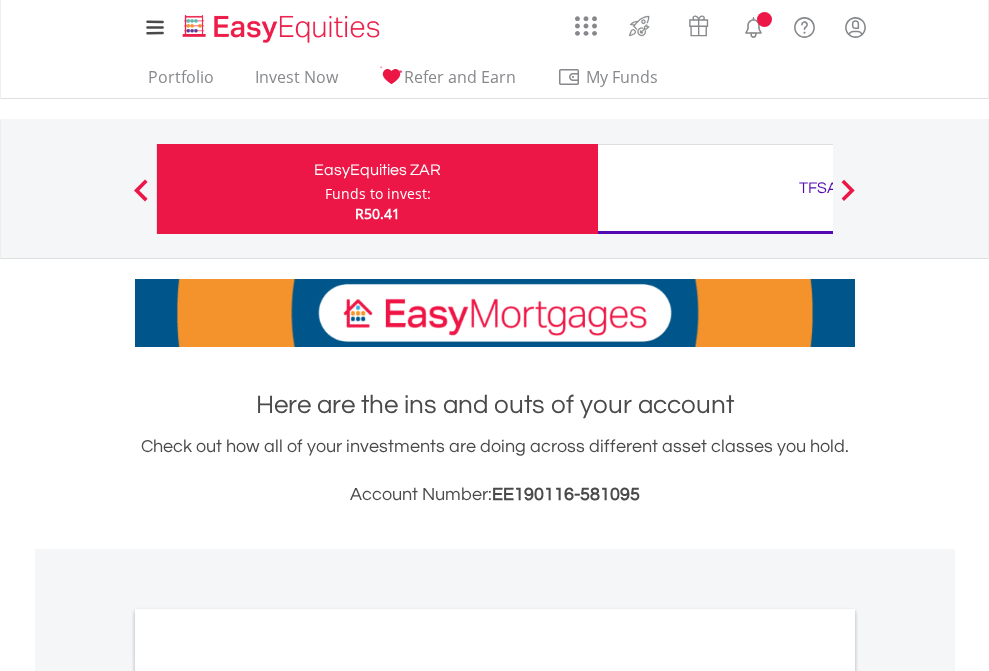 scroll, scrollTop: 0, scrollLeft: 0, axis: both 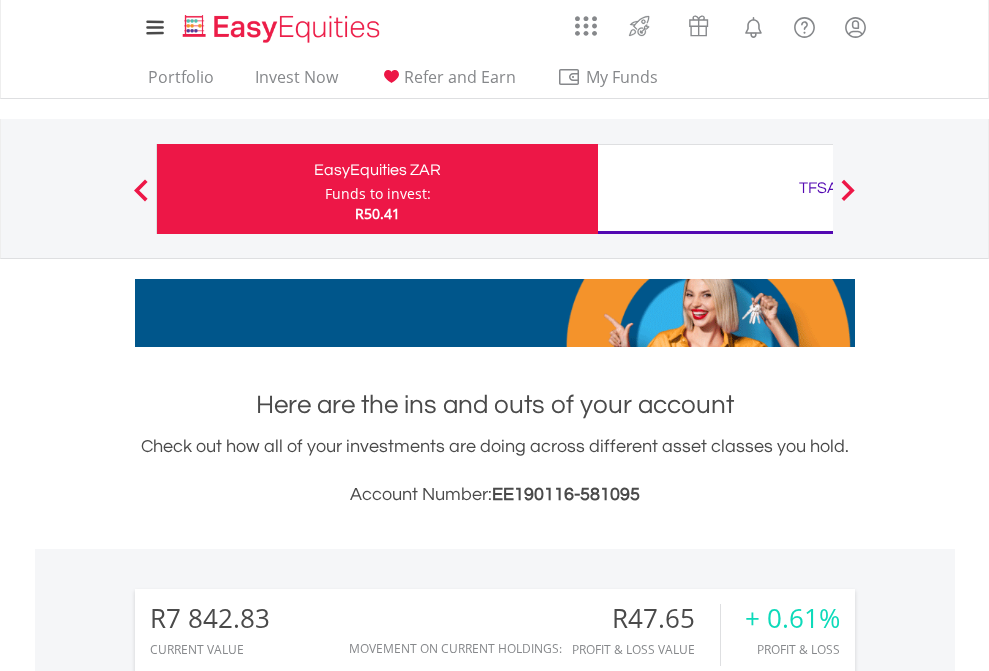 click on "Funds to invest:" at bounding box center [378, 194] 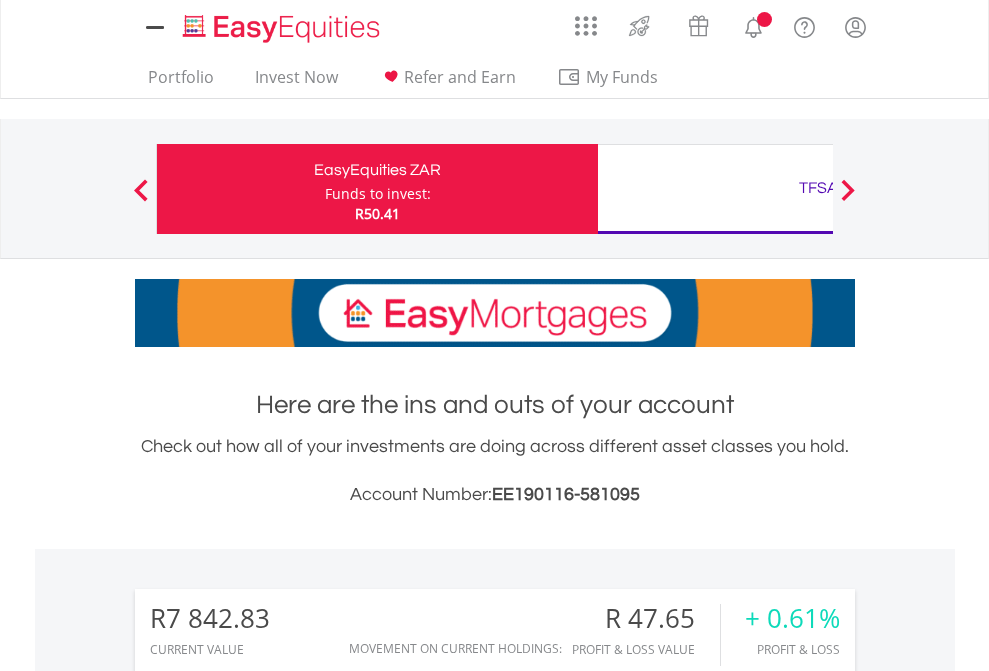 scroll, scrollTop: 0, scrollLeft: 0, axis: both 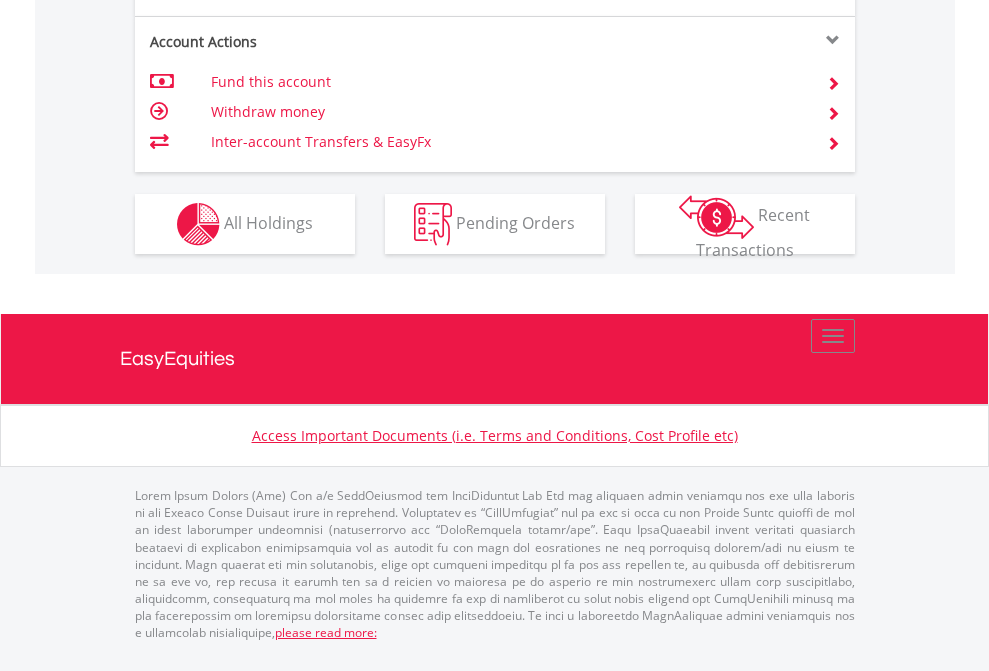 click on "Investment types" at bounding box center [706, -337] 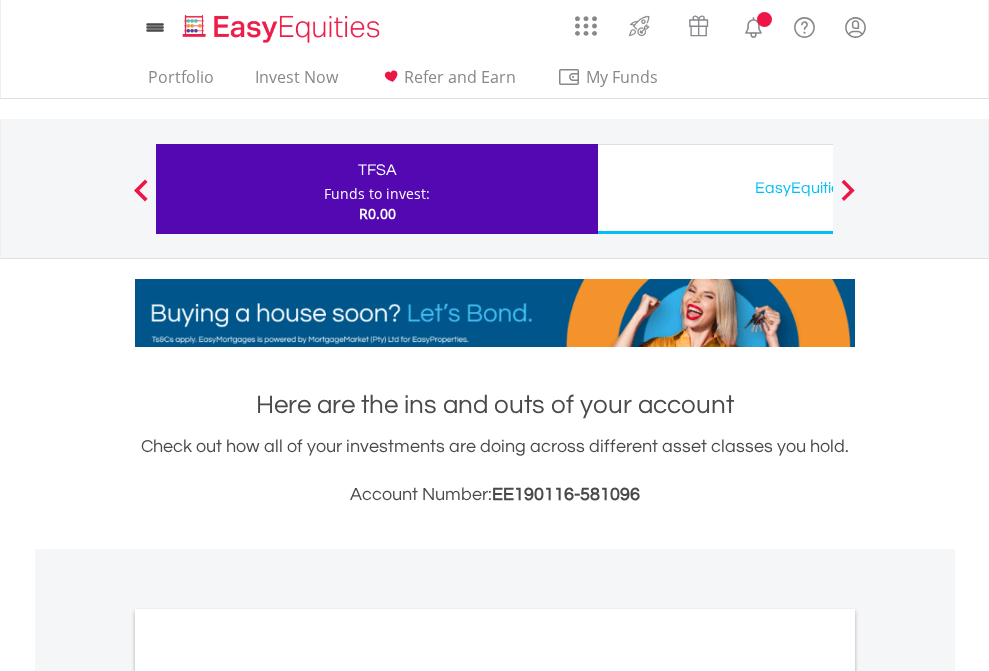 scroll, scrollTop: 0, scrollLeft: 0, axis: both 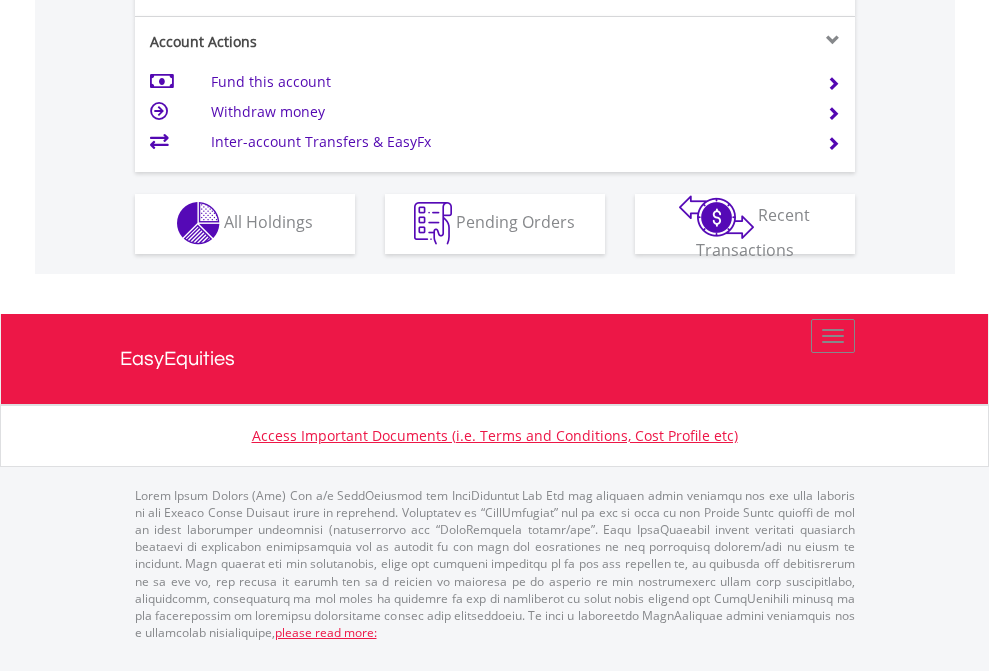 click on "Investment types" at bounding box center [706, -353] 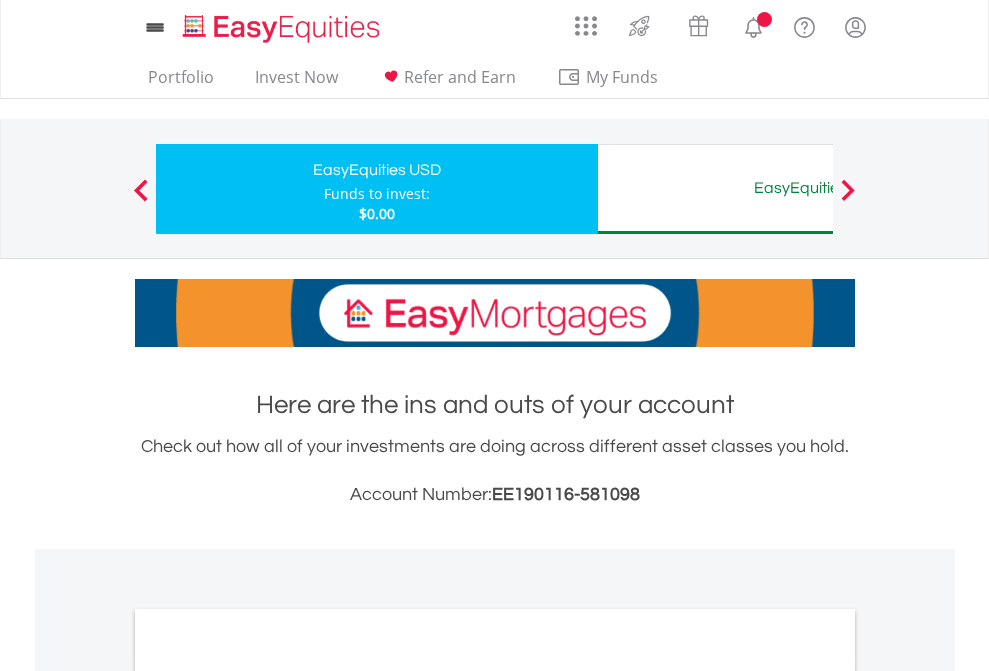 scroll, scrollTop: 0, scrollLeft: 0, axis: both 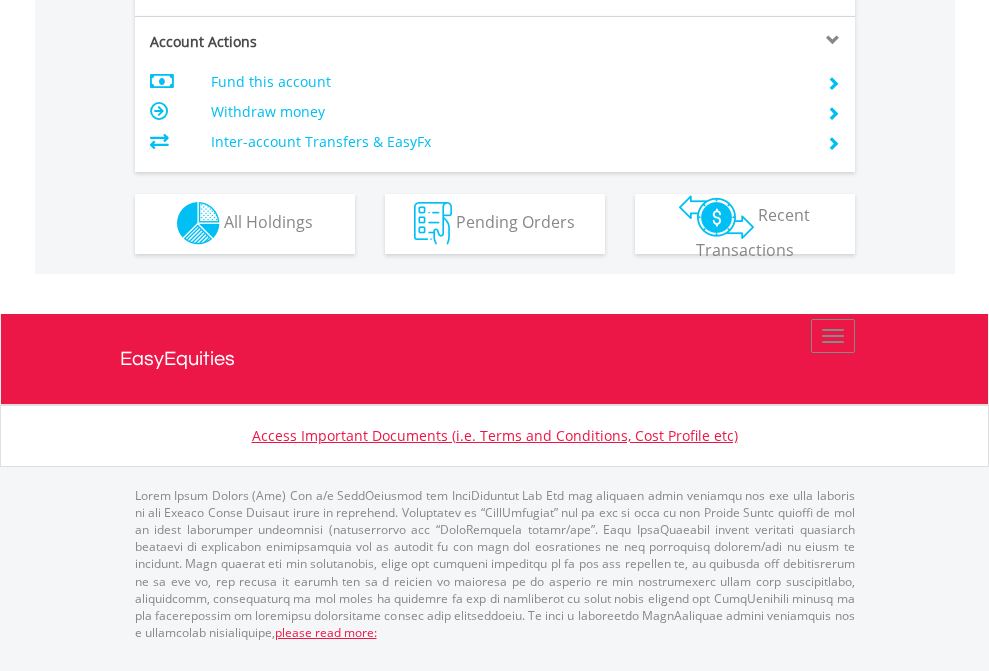 click on "Investment types" at bounding box center [706, -353] 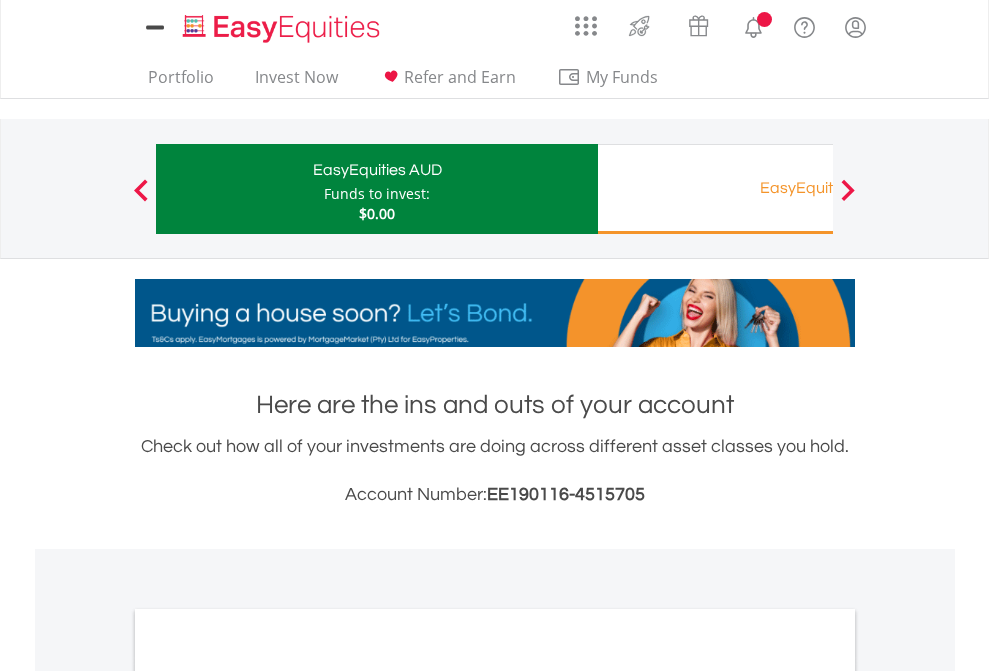 scroll, scrollTop: 0, scrollLeft: 0, axis: both 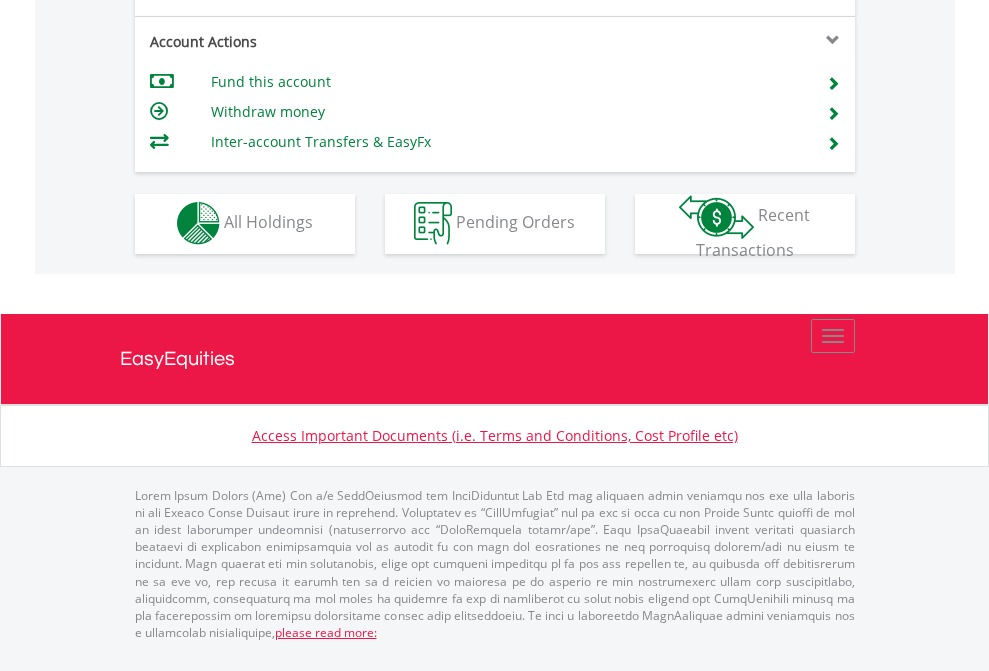 click on "Investment types" at bounding box center (706, -353) 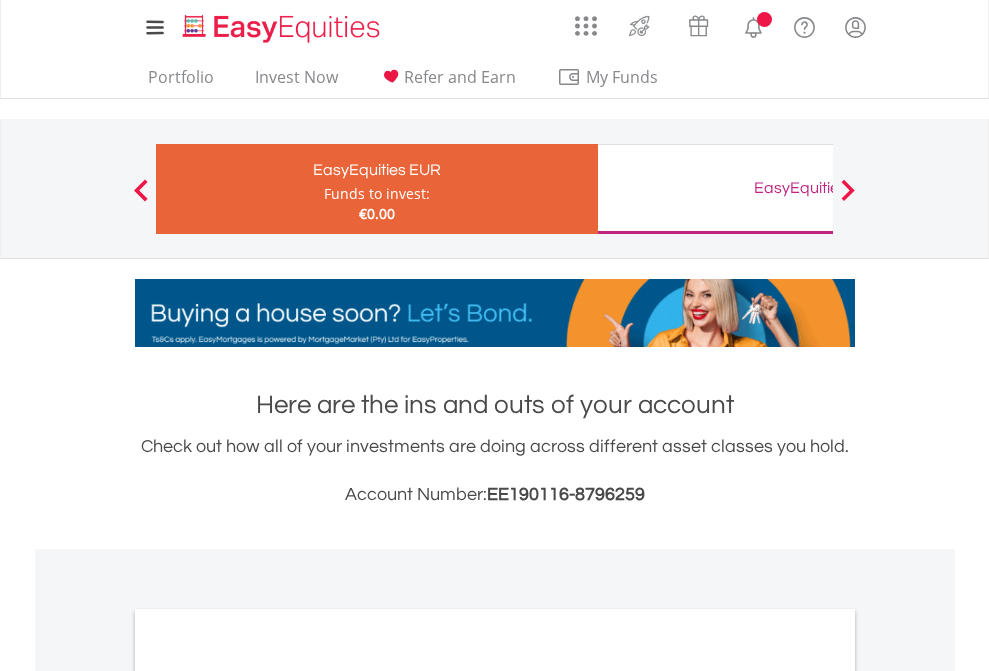 scroll, scrollTop: 0, scrollLeft: 0, axis: both 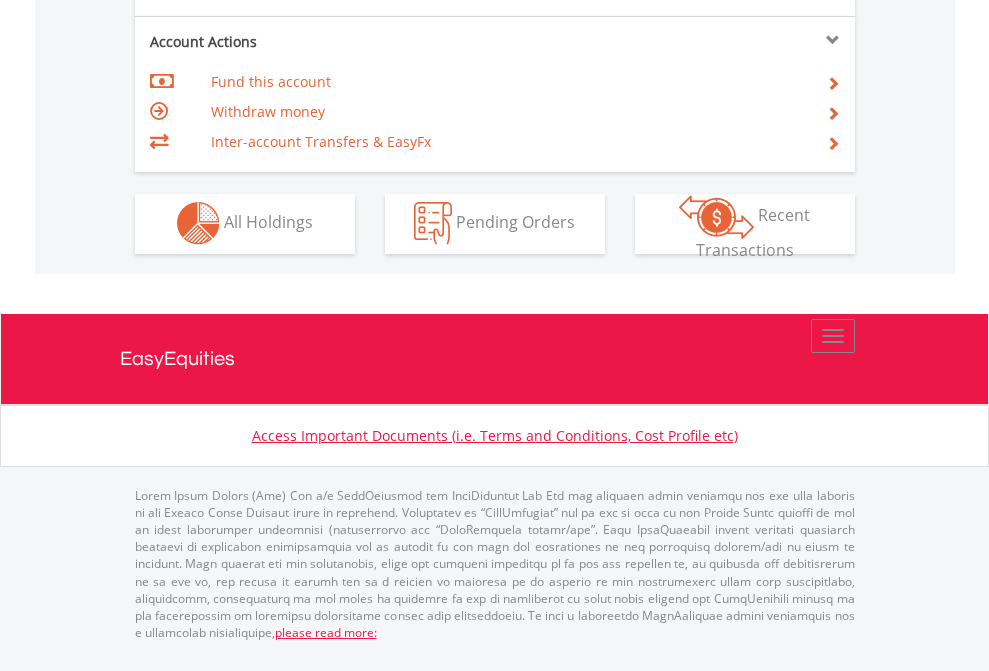 click on "Investment types" at bounding box center [706, -353] 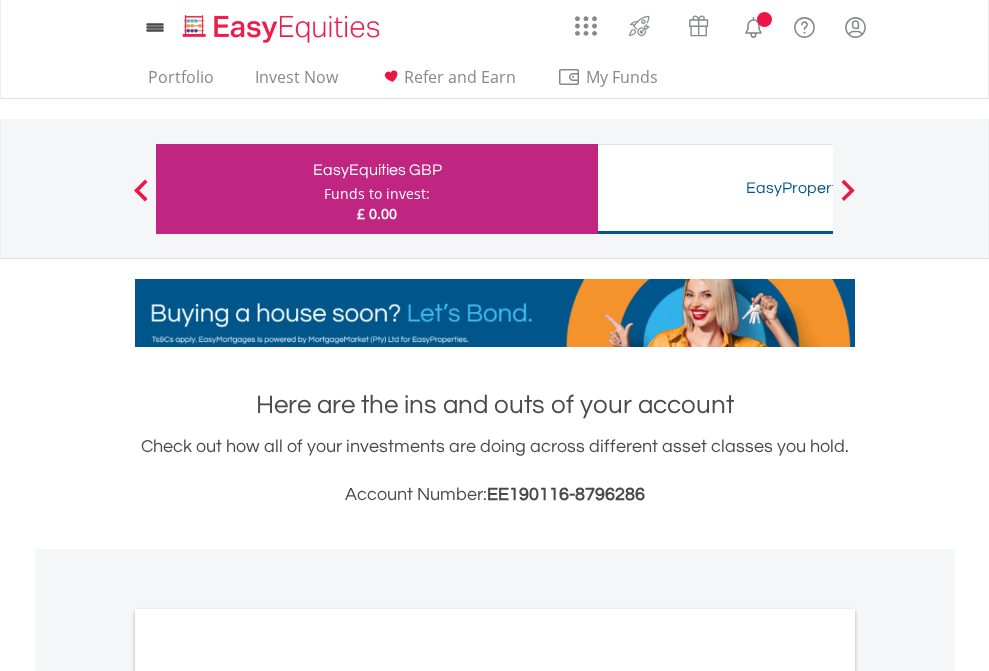 scroll, scrollTop: 0, scrollLeft: 0, axis: both 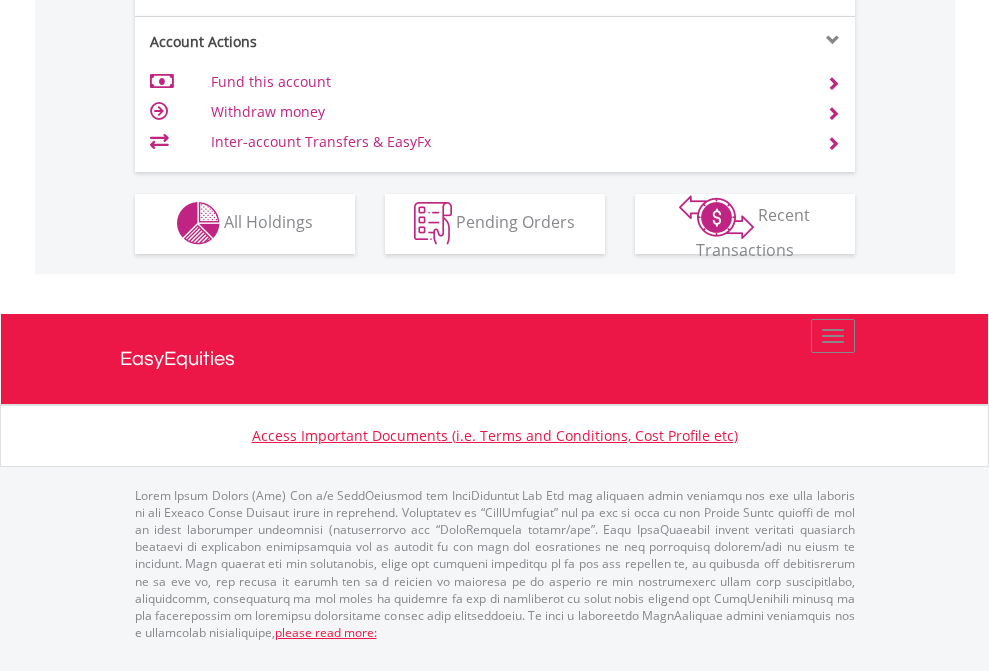 click on "Investment types" at bounding box center [706, -353] 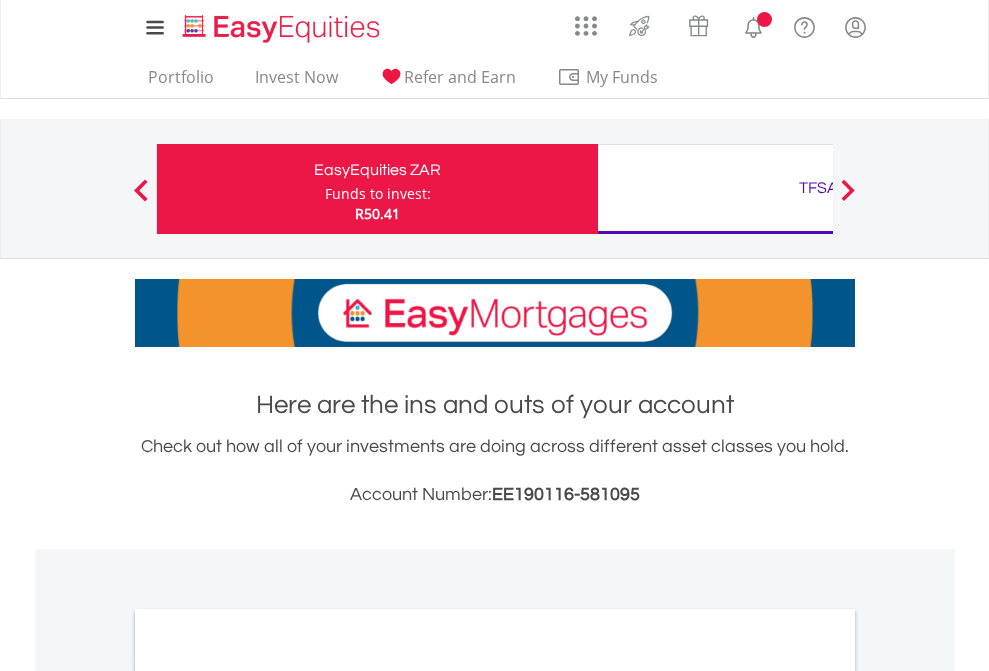 scroll, scrollTop: 1202, scrollLeft: 0, axis: vertical 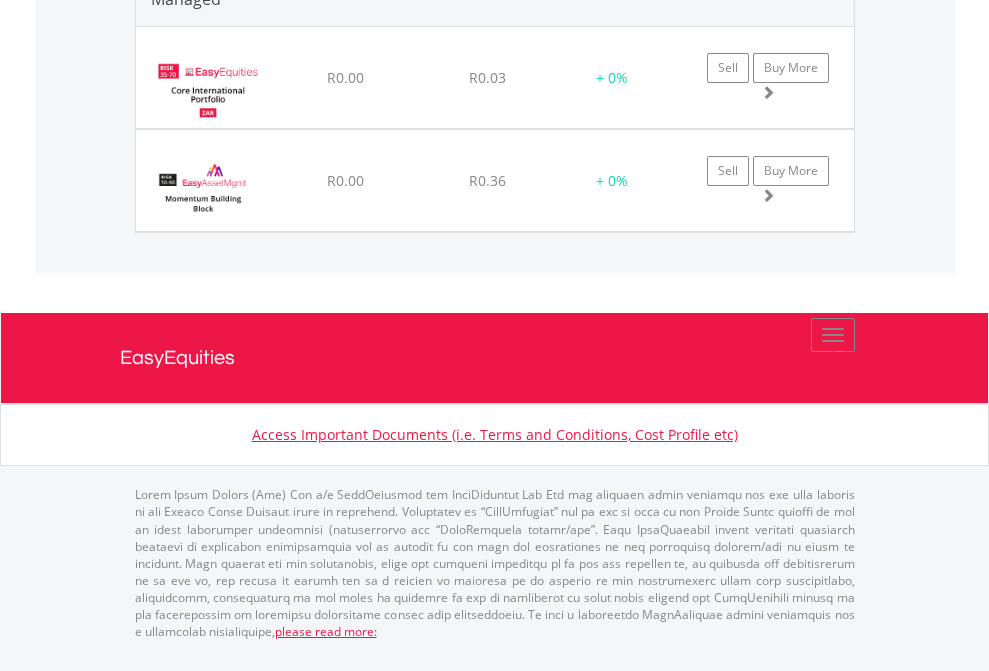 click on "TFSA" at bounding box center [818, -2034] 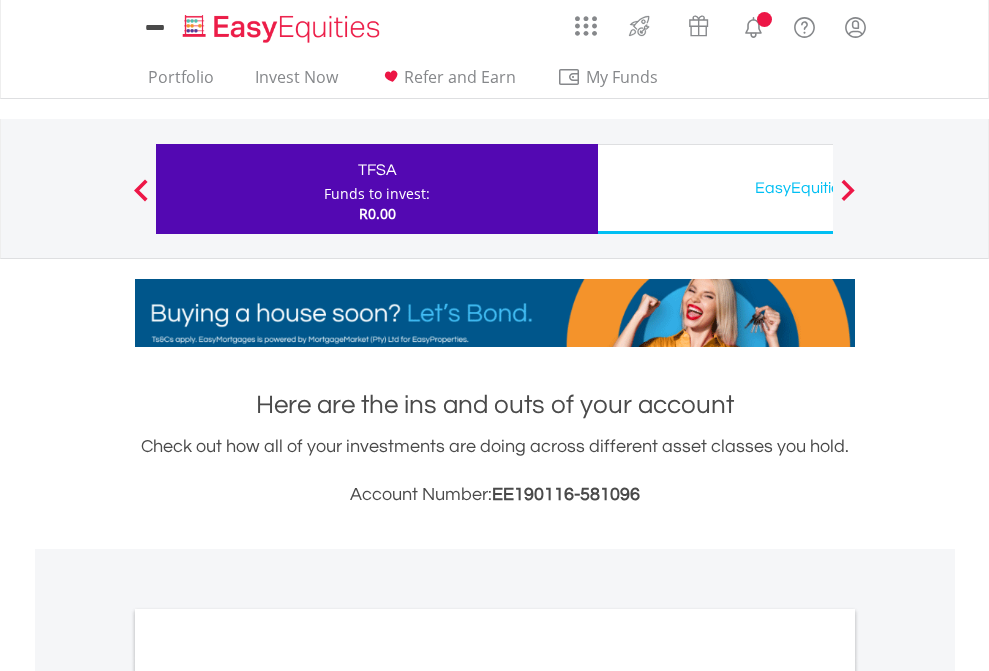click on "All Holdings" at bounding box center (268, 1096) 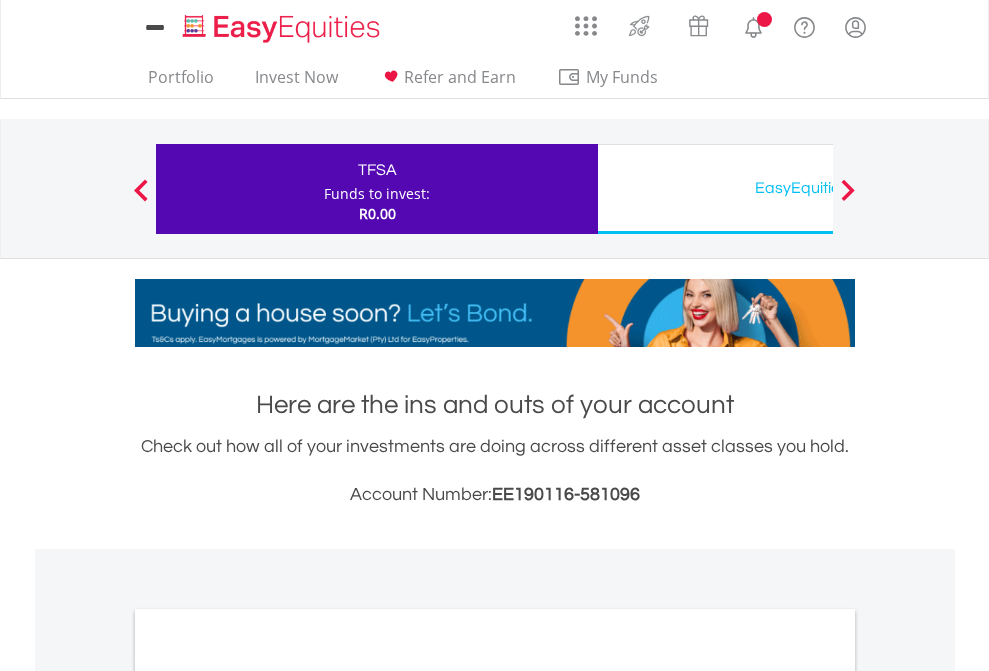 scroll, scrollTop: 1202, scrollLeft: 0, axis: vertical 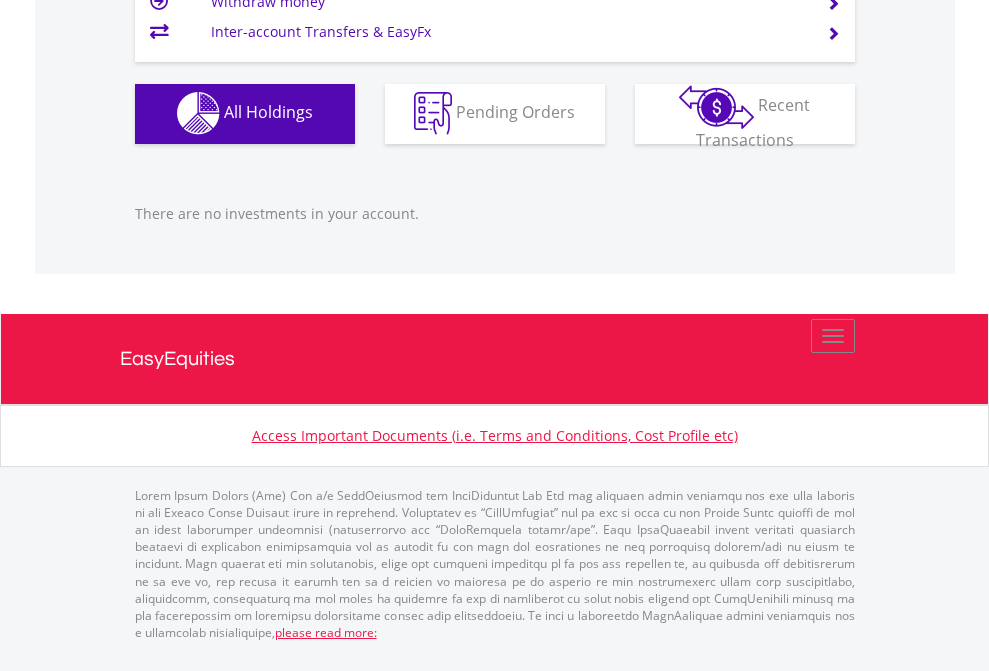 click on "EasyEquities USD" at bounding box center (818, -1142) 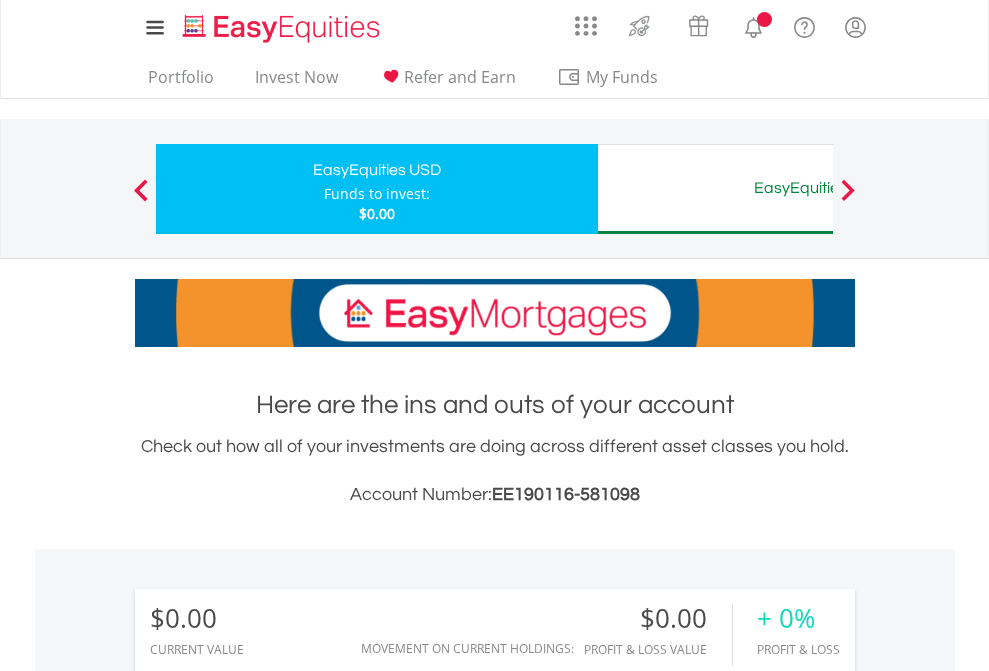 scroll, scrollTop: 0, scrollLeft: 0, axis: both 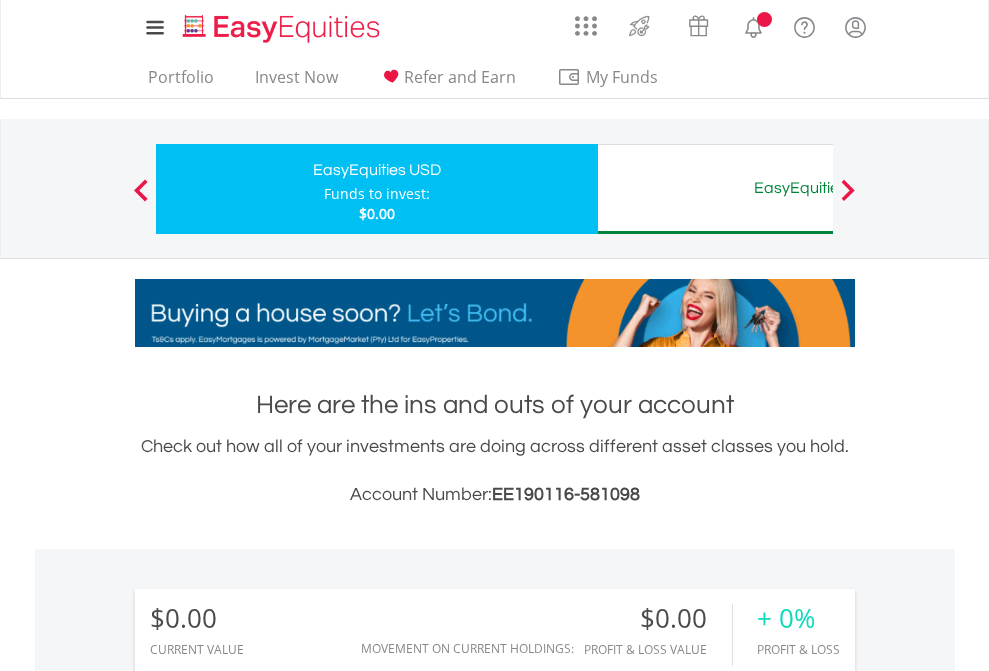 click on "All Holdings" at bounding box center (268, 1442) 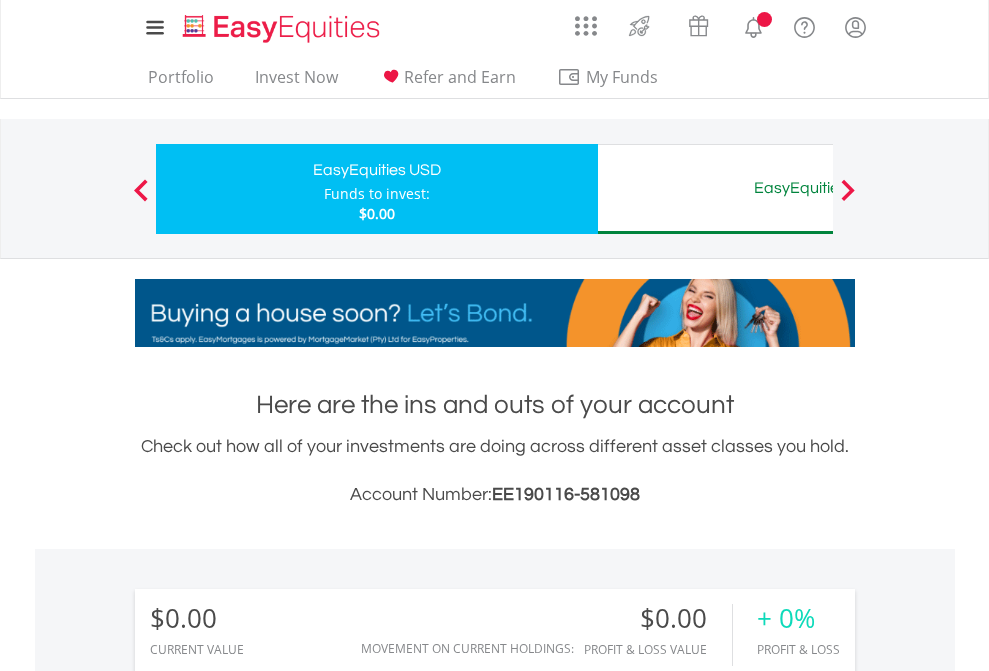scroll, scrollTop: 999808, scrollLeft: 999687, axis: both 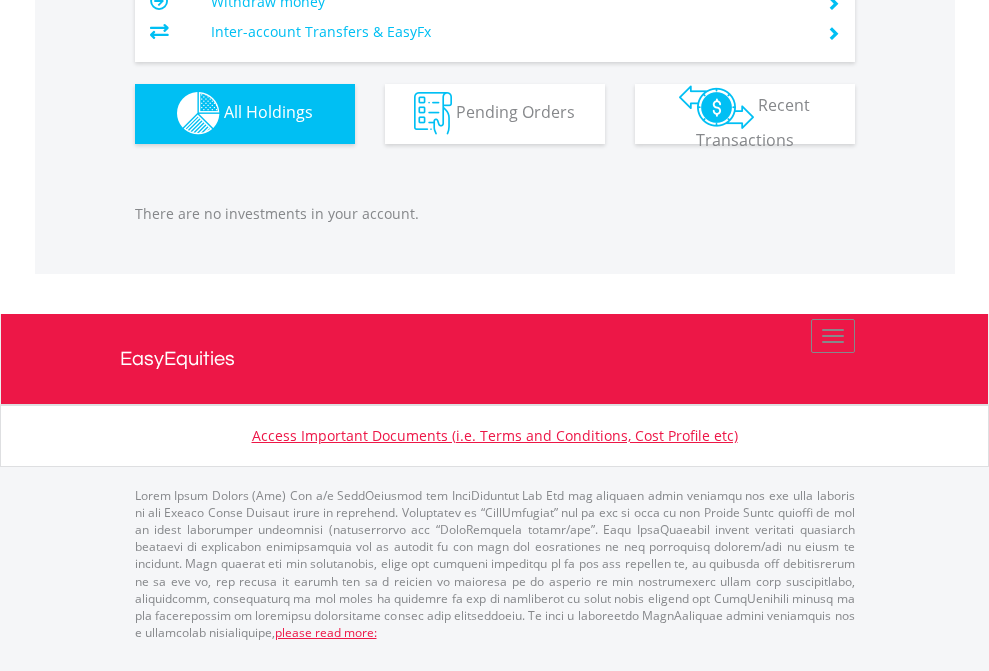 click on "EasyEquities AUD" at bounding box center (818, -1142) 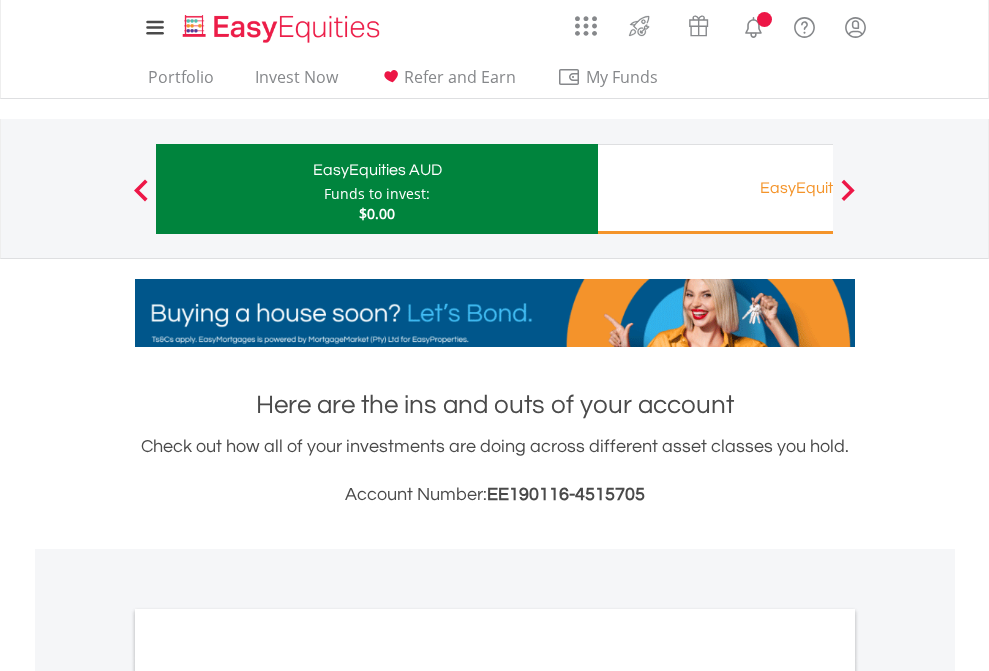 scroll, scrollTop: 0, scrollLeft: 0, axis: both 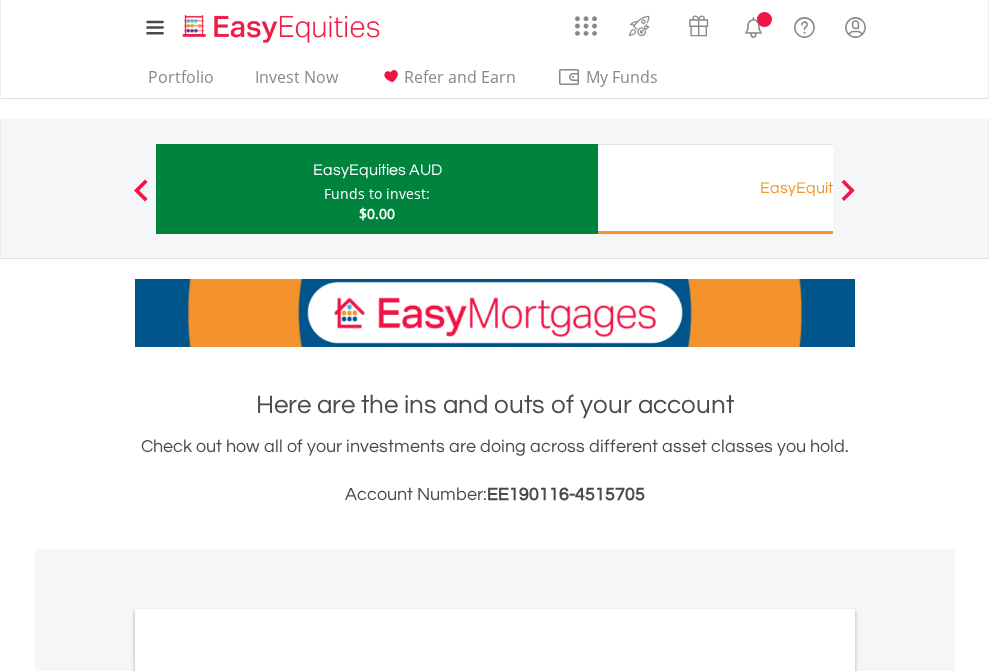 click on "All Holdings" at bounding box center [268, 1096] 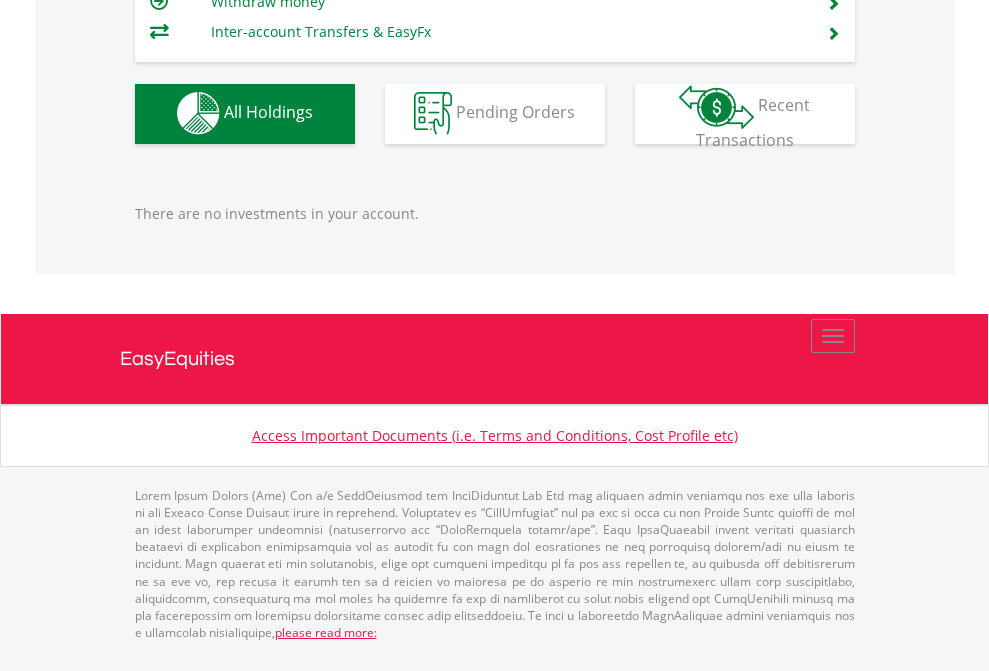 scroll, scrollTop: 1980, scrollLeft: 0, axis: vertical 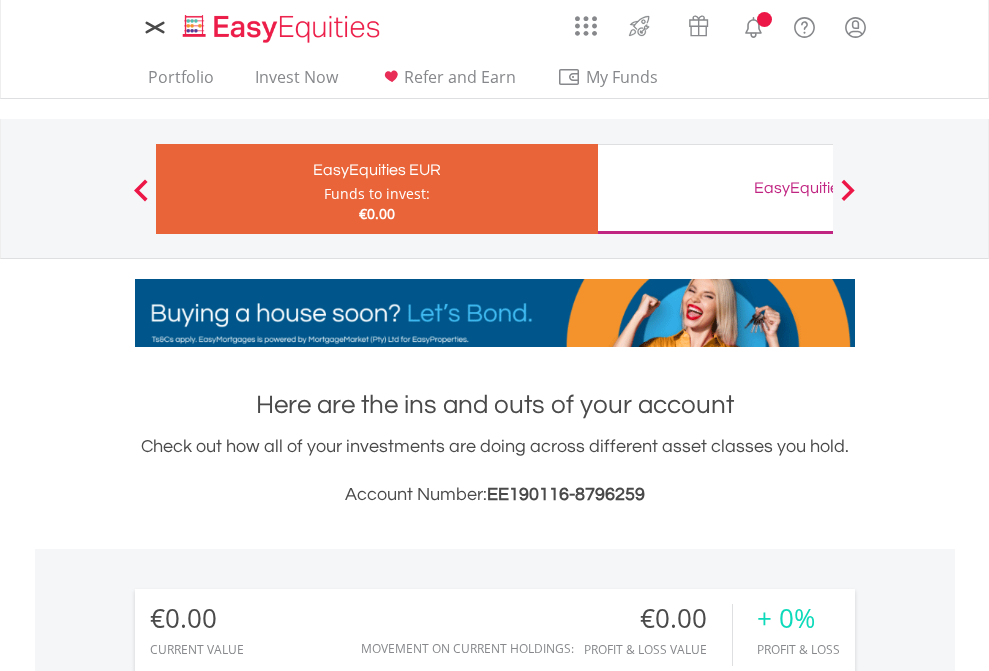 click on "All Holdings" at bounding box center [268, 1442] 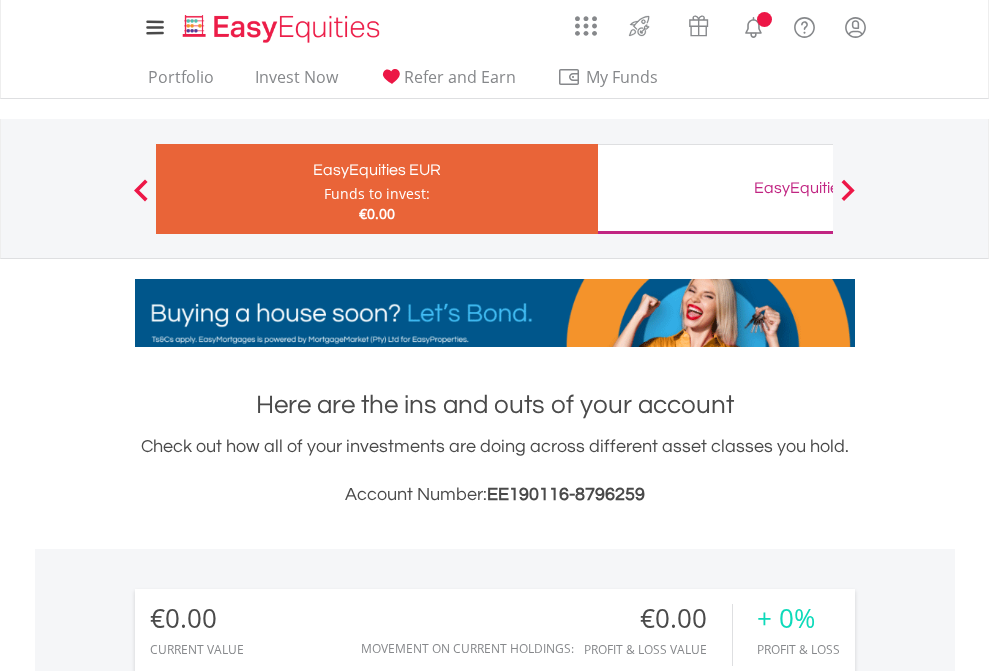 scroll, scrollTop: 1486, scrollLeft: 0, axis: vertical 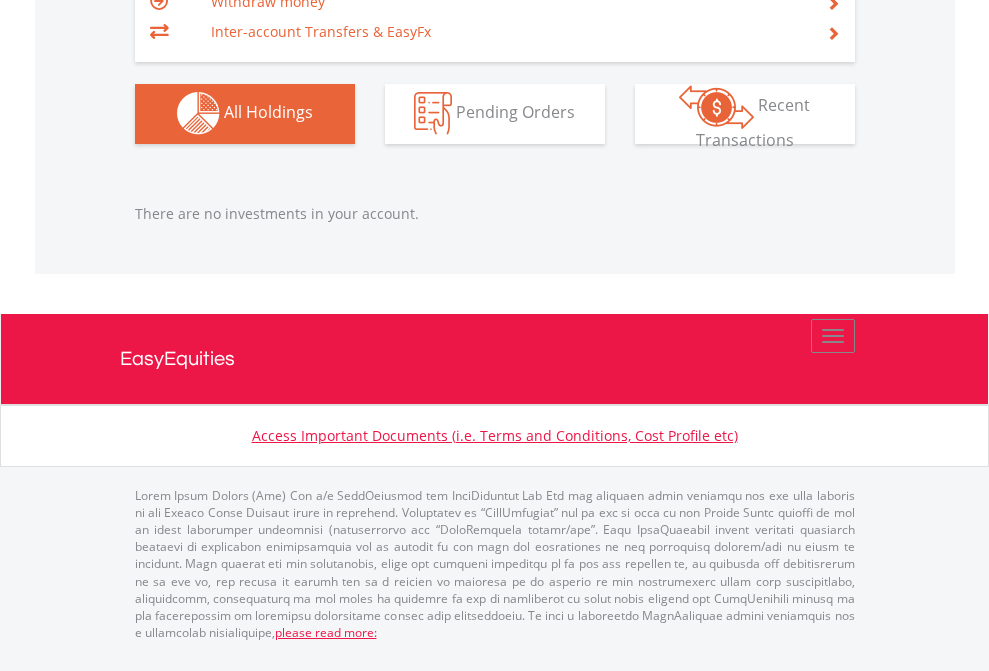 click on "EasyEquities GBP" at bounding box center (818, -1142) 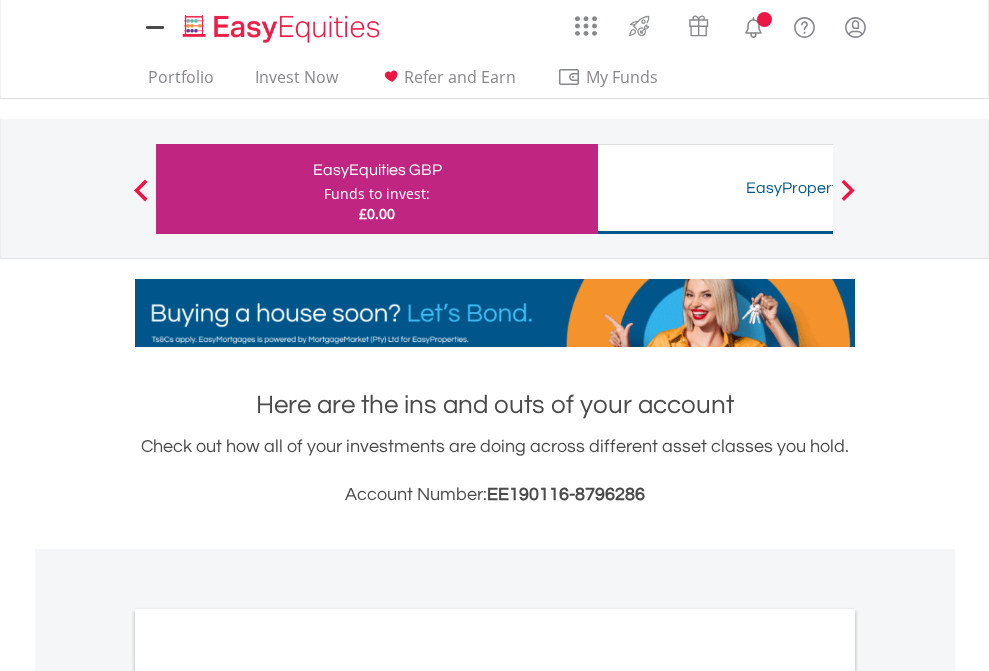 scroll, scrollTop: 0, scrollLeft: 0, axis: both 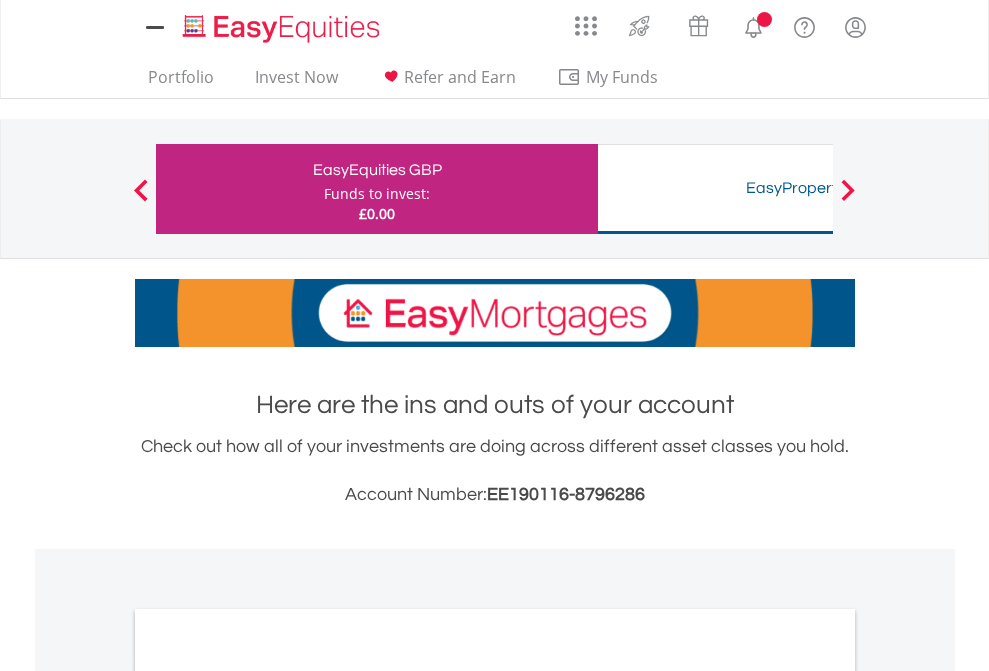 click on "All Holdings" at bounding box center (268, 1096) 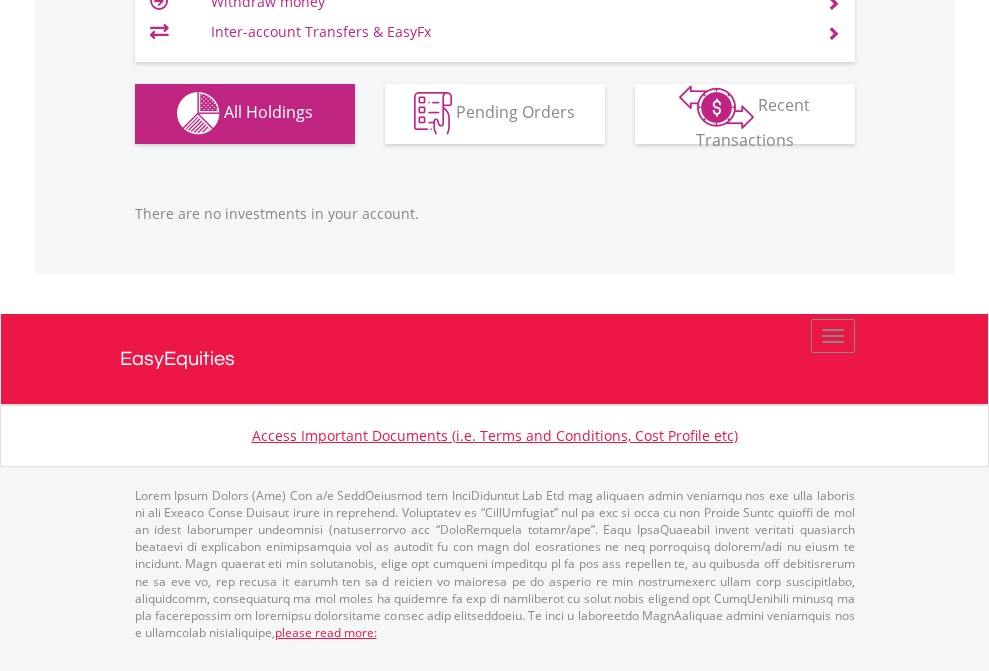 scroll, scrollTop: 1980, scrollLeft: 0, axis: vertical 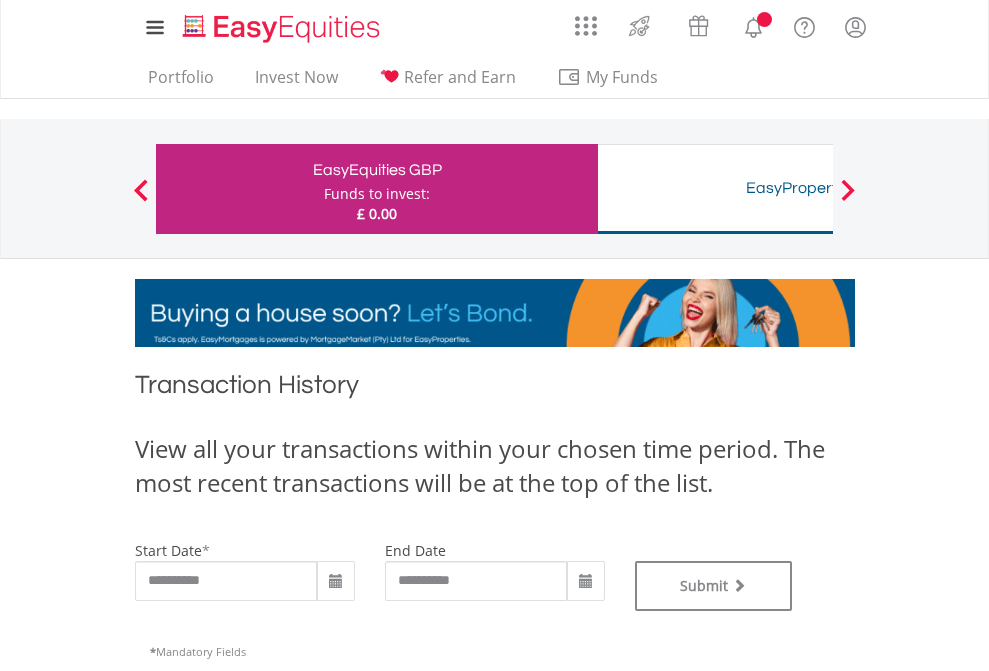 type on "**********" 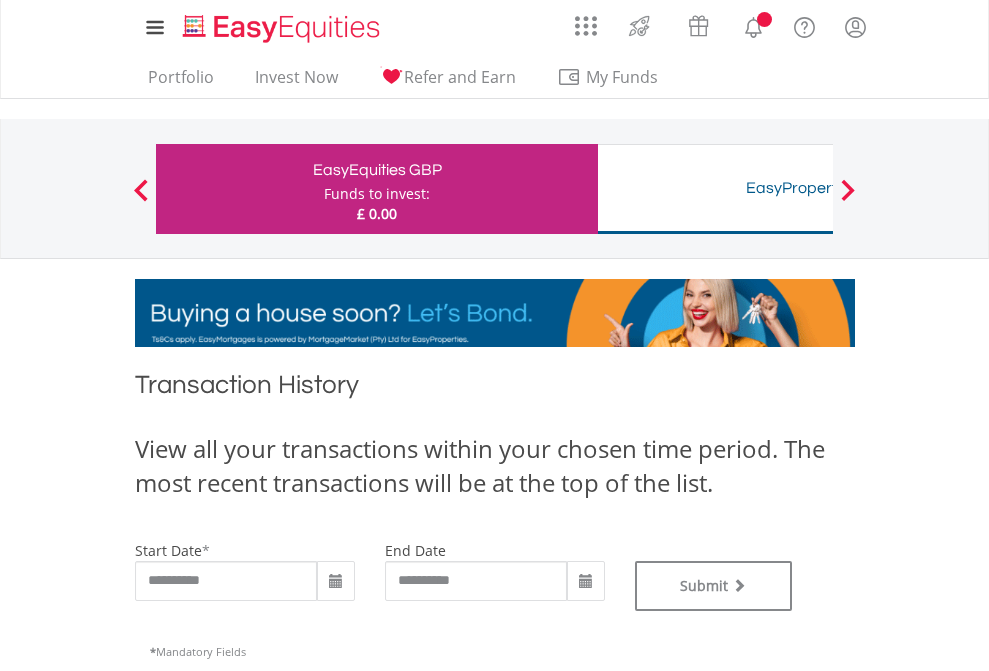 type on "**********" 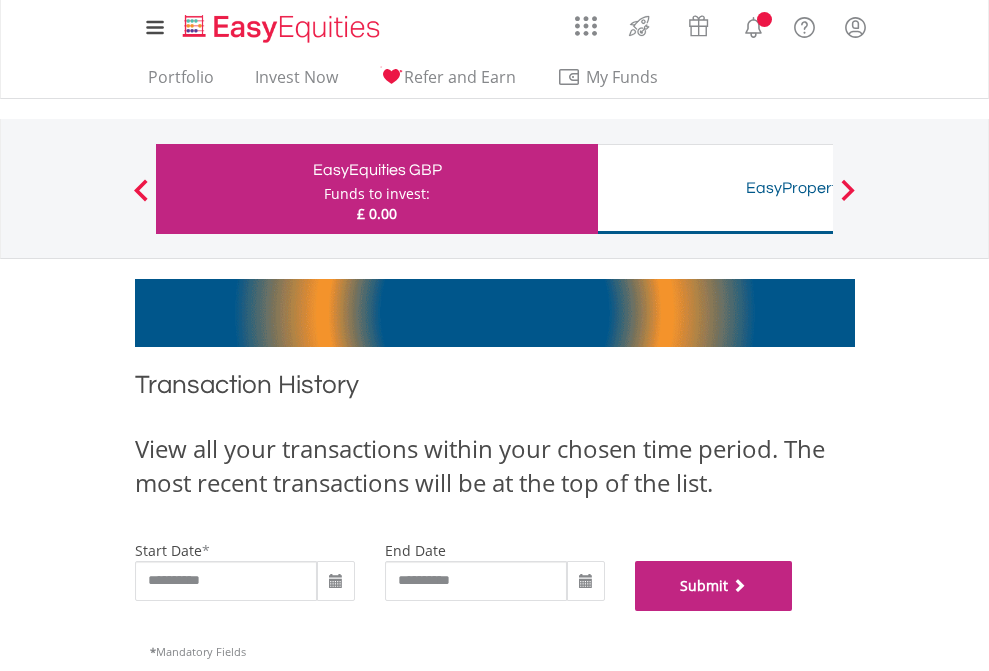 click on "Submit" at bounding box center (714, 586) 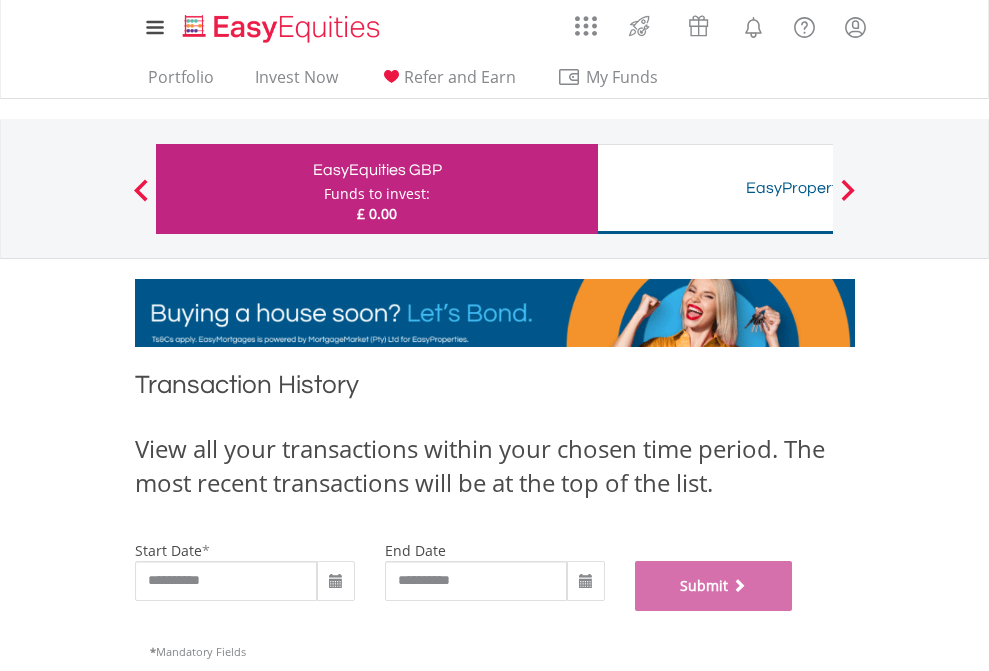 scroll, scrollTop: 811, scrollLeft: 0, axis: vertical 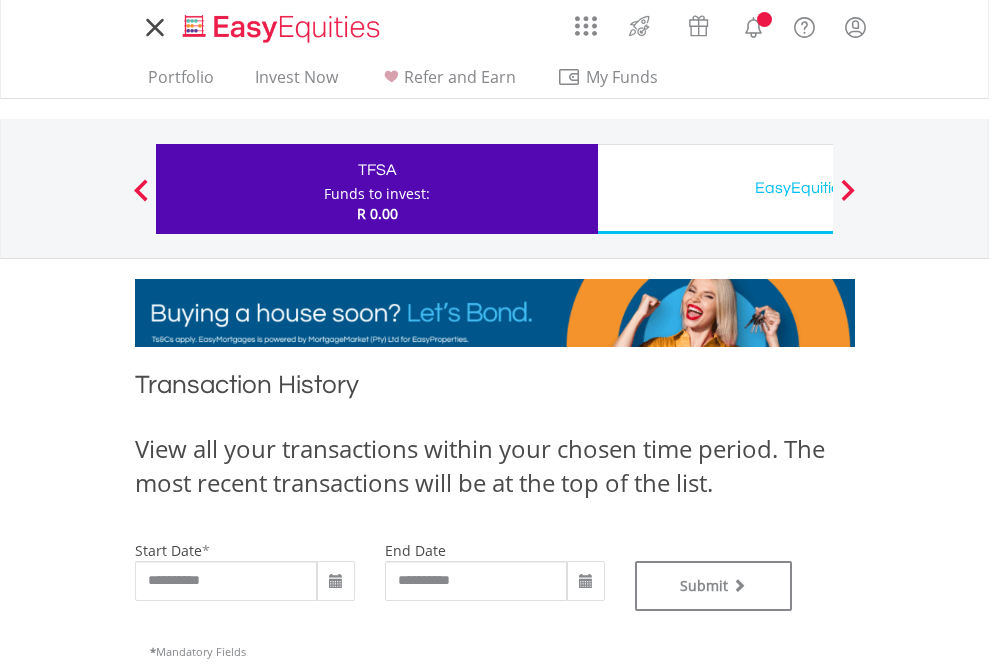 type on "**********" 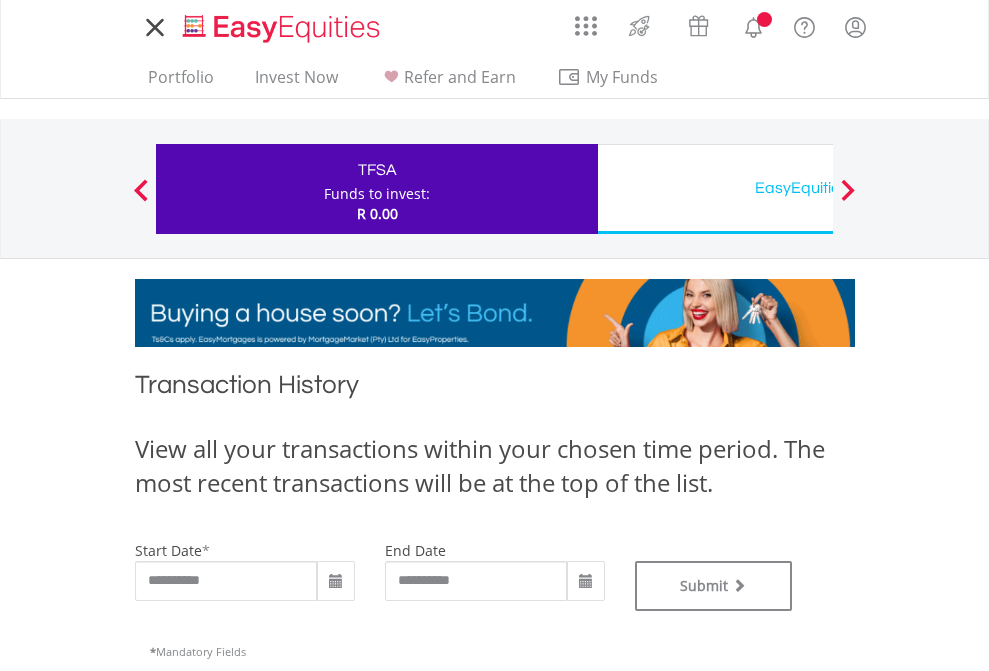 type on "**********" 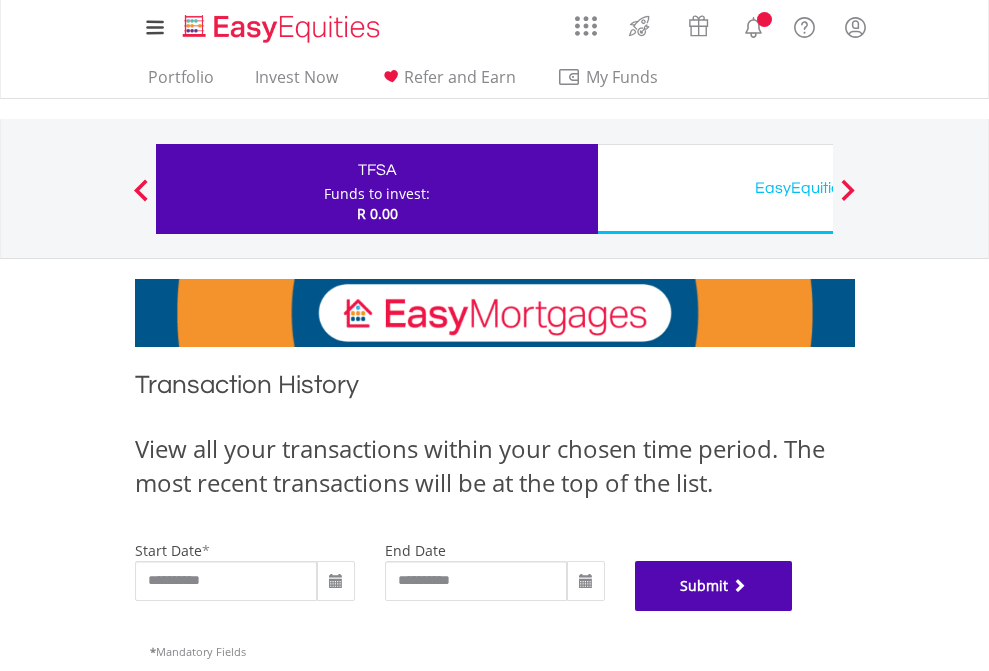 click on "Submit" at bounding box center [714, 586] 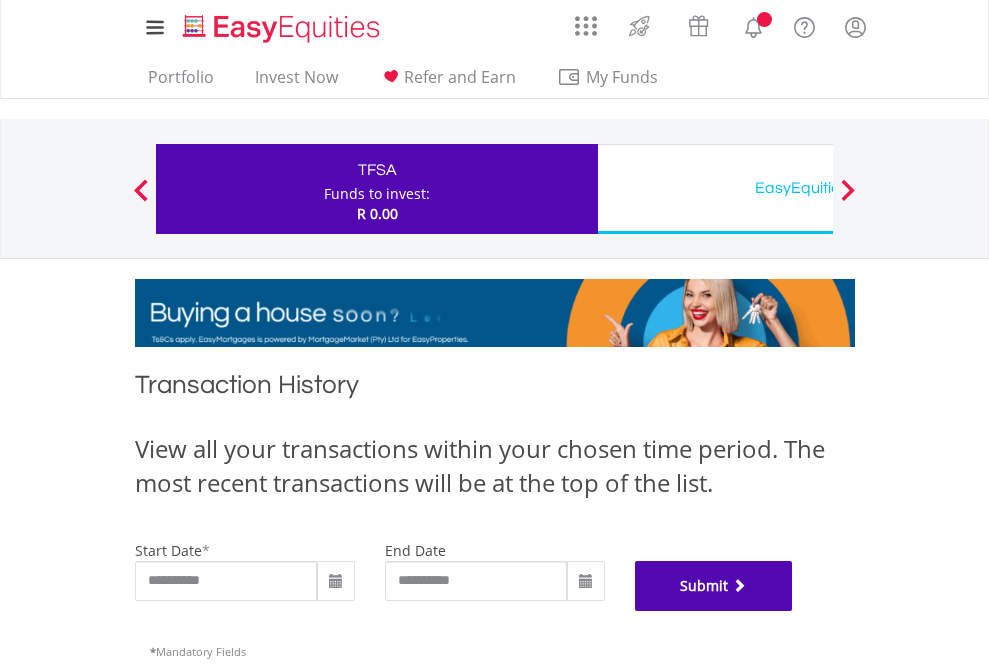 scroll, scrollTop: 811, scrollLeft: 0, axis: vertical 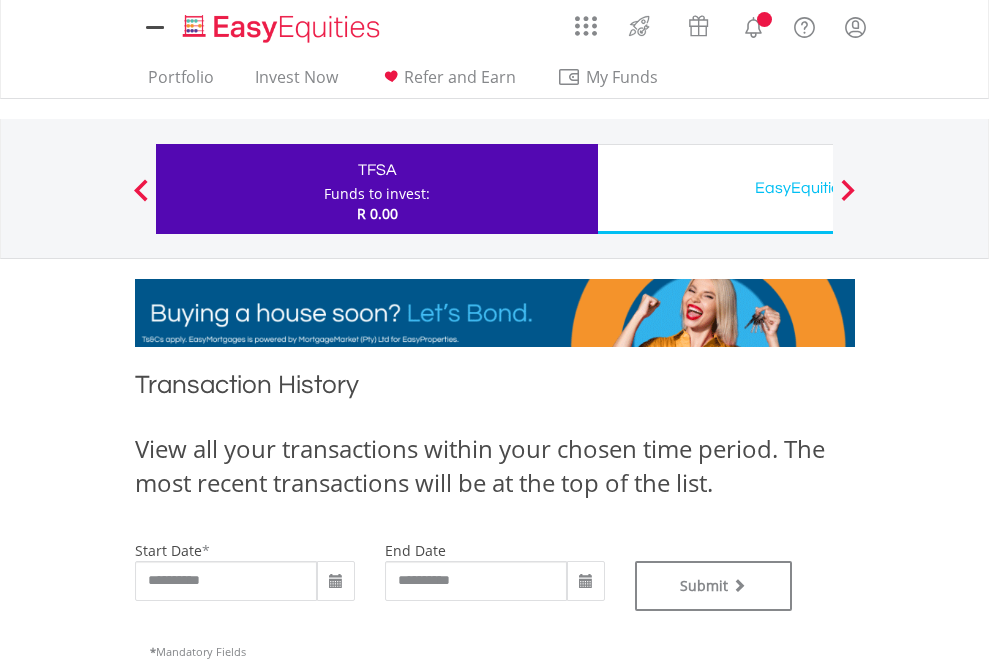 click on "EasyEquities USD" at bounding box center (818, 188) 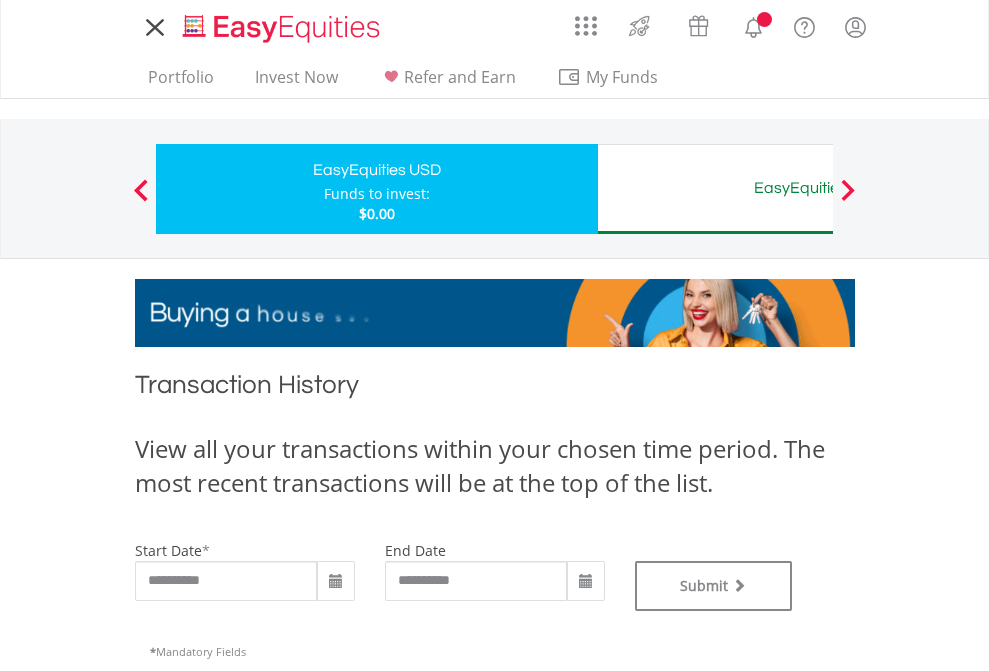 scroll, scrollTop: 0, scrollLeft: 0, axis: both 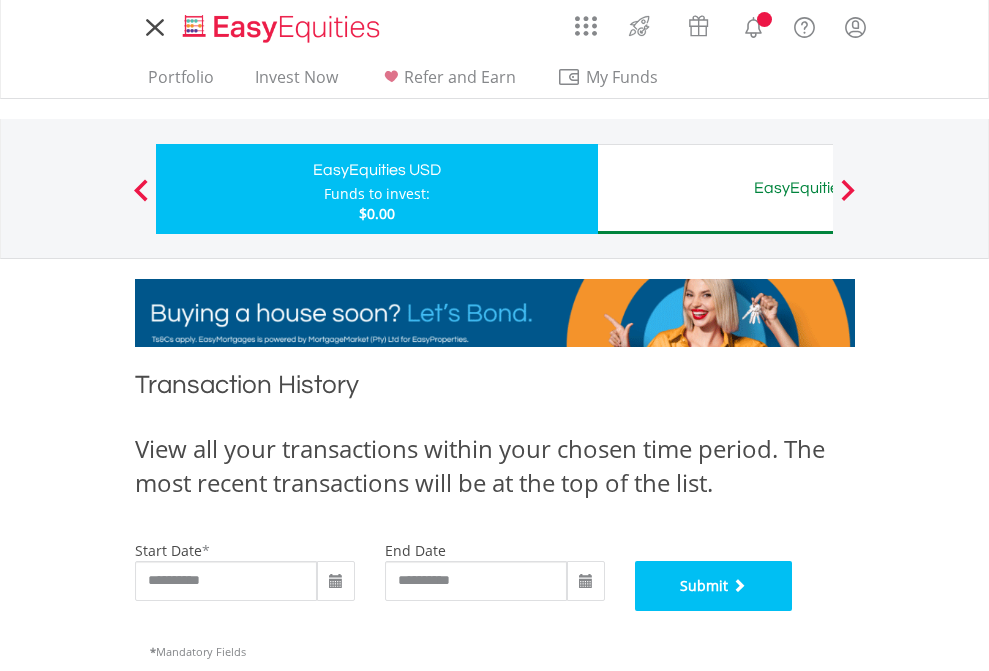 click on "Submit" at bounding box center (714, 586) 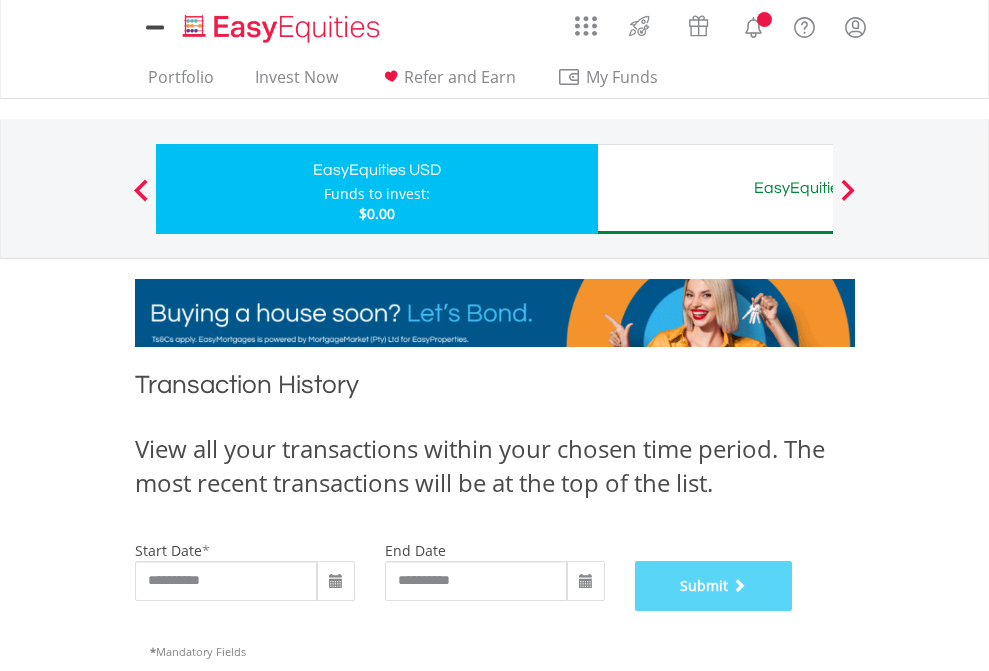 scroll, scrollTop: 811, scrollLeft: 0, axis: vertical 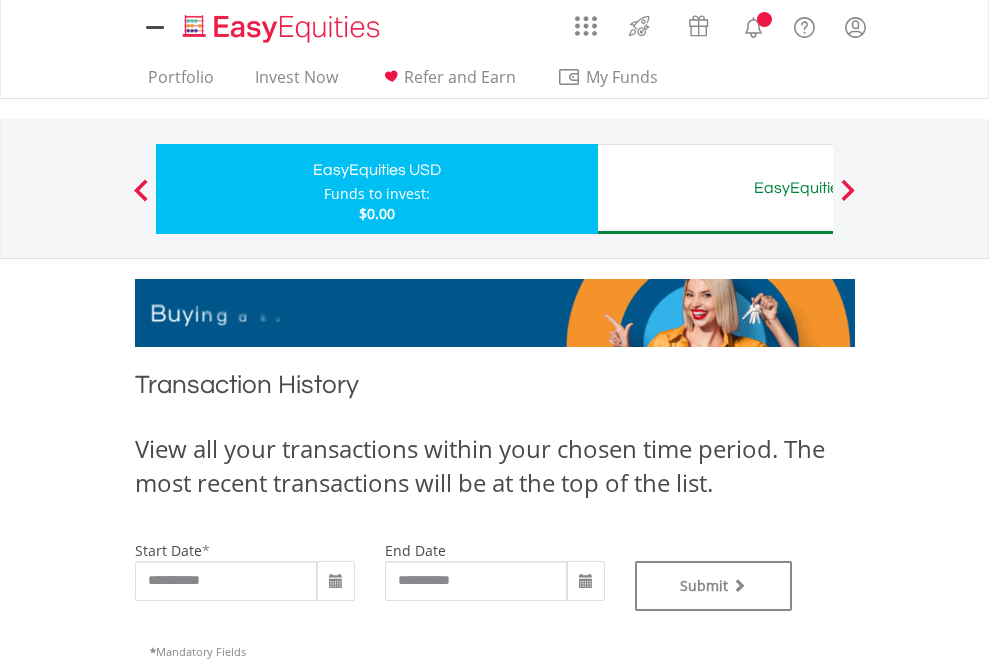 click on "EasyEquities AUD" at bounding box center [818, 188] 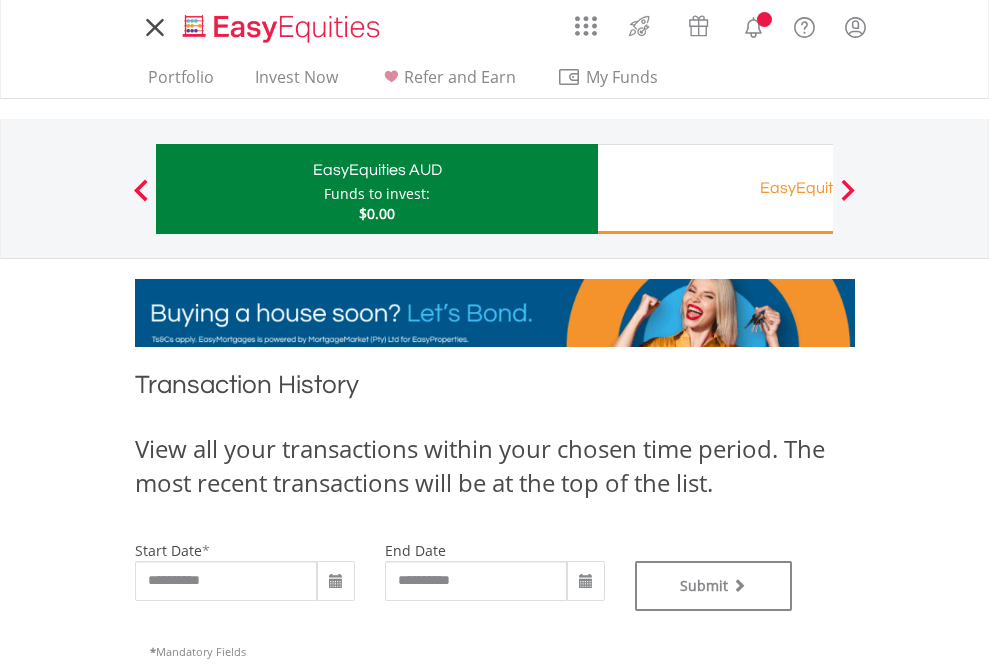 scroll, scrollTop: 0, scrollLeft: 0, axis: both 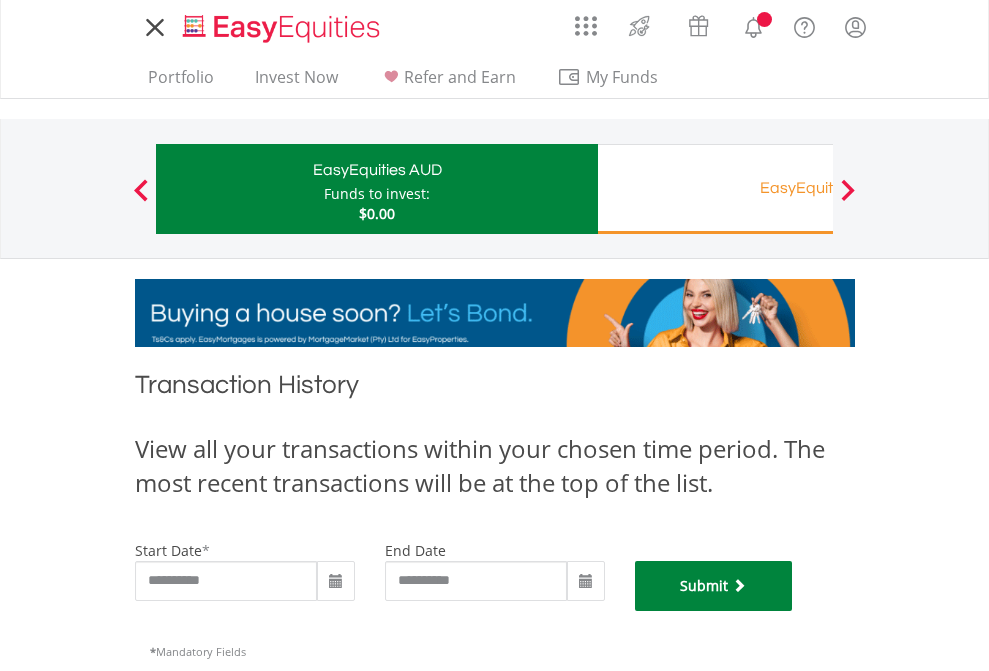 click on "Submit" at bounding box center [714, 586] 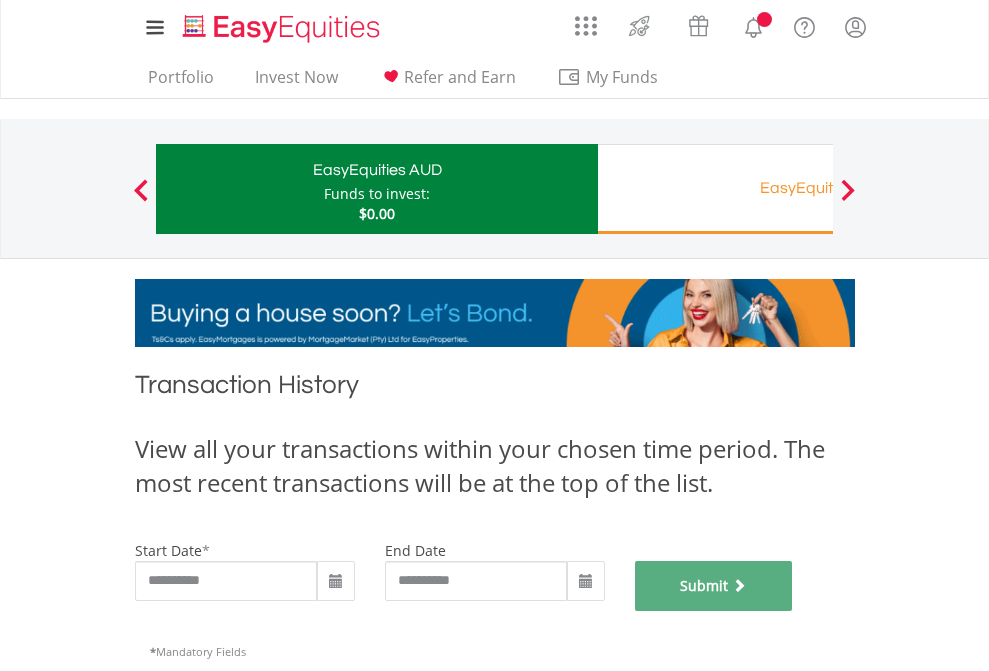 scroll, scrollTop: 811, scrollLeft: 0, axis: vertical 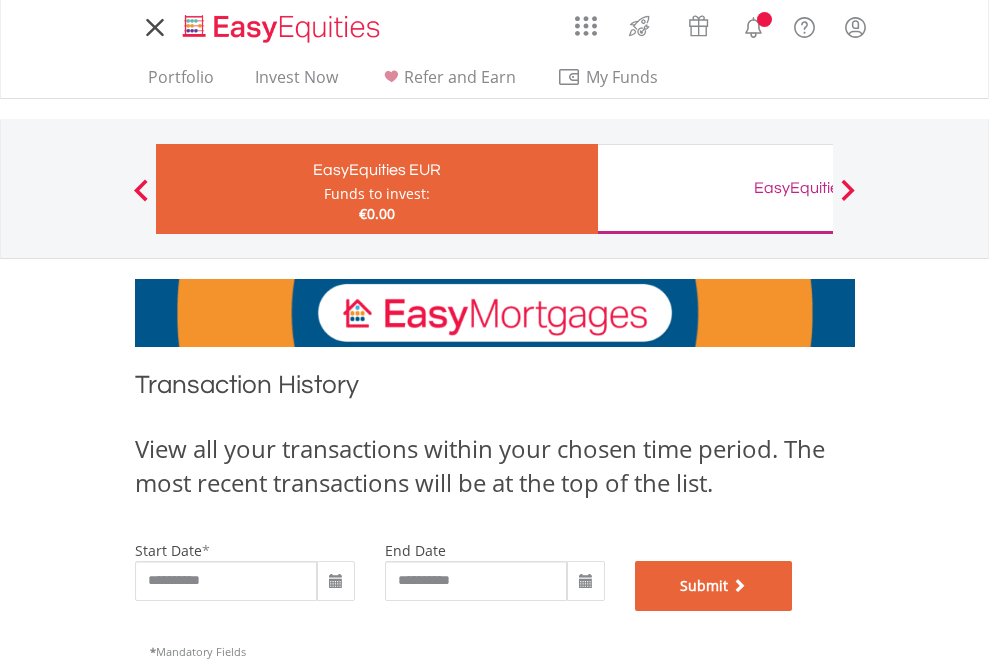 click on "Submit" at bounding box center [714, 586] 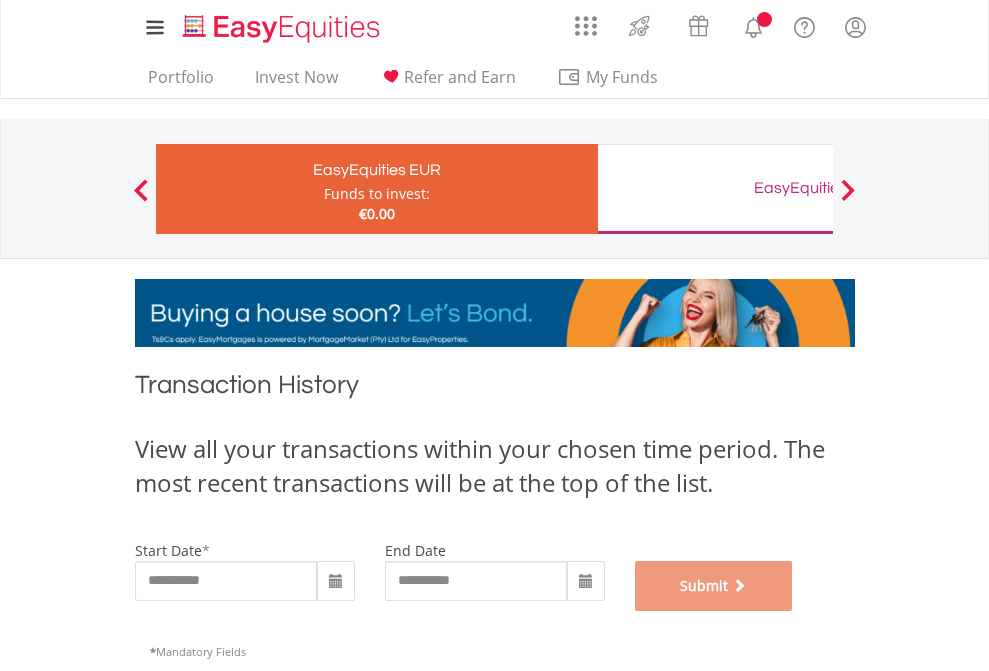 scroll, scrollTop: 811, scrollLeft: 0, axis: vertical 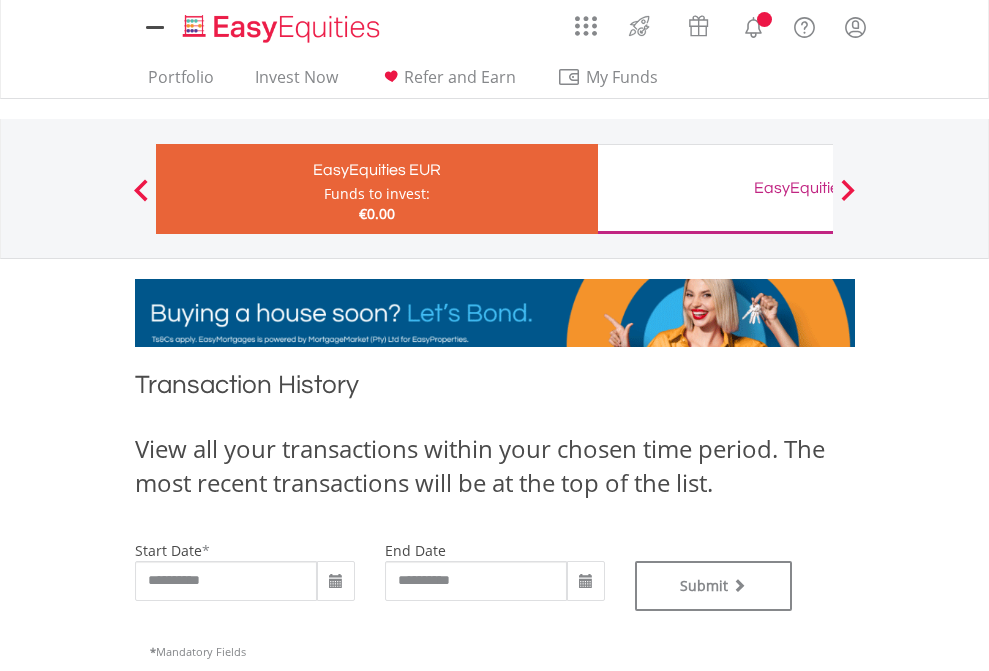 click on "EasyEquities GBP" at bounding box center (818, 188) 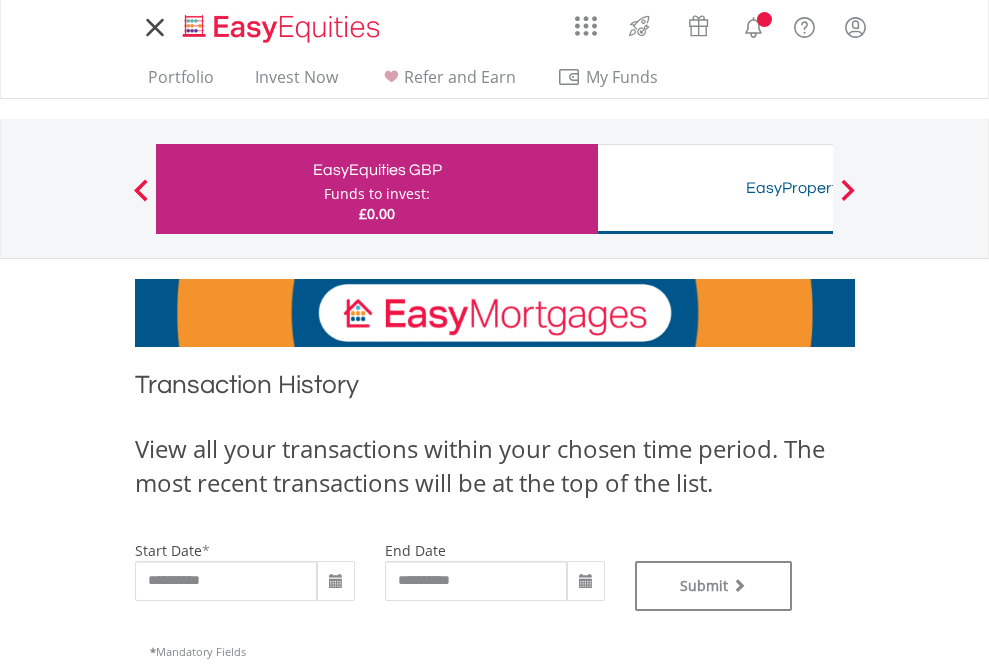 scroll, scrollTop: 0, scrollLeft: 0, axis: both 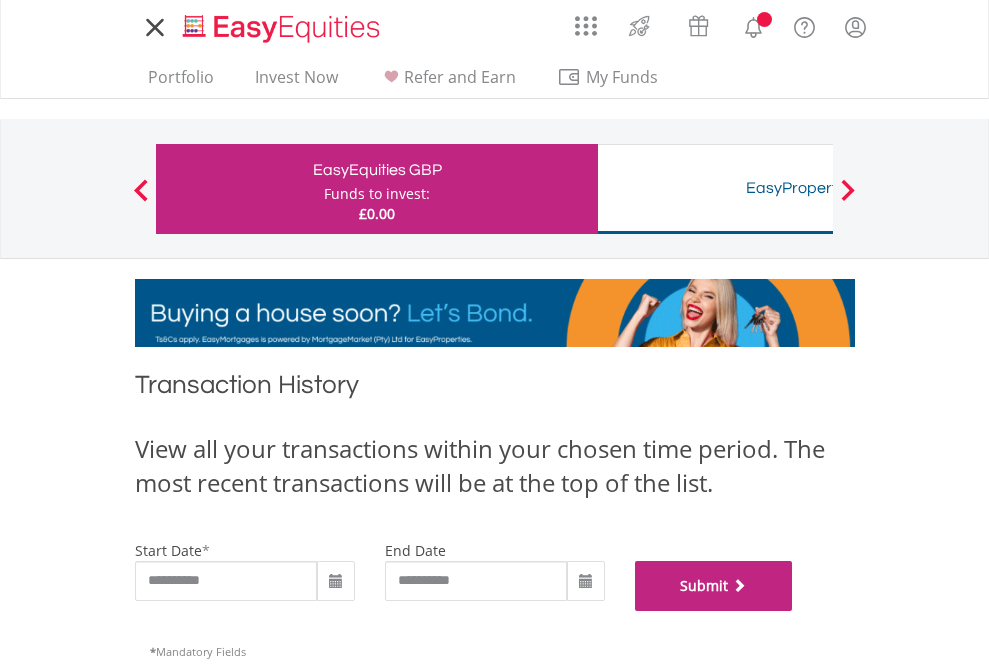 click on "Submit" at bounding box center (714, 586) 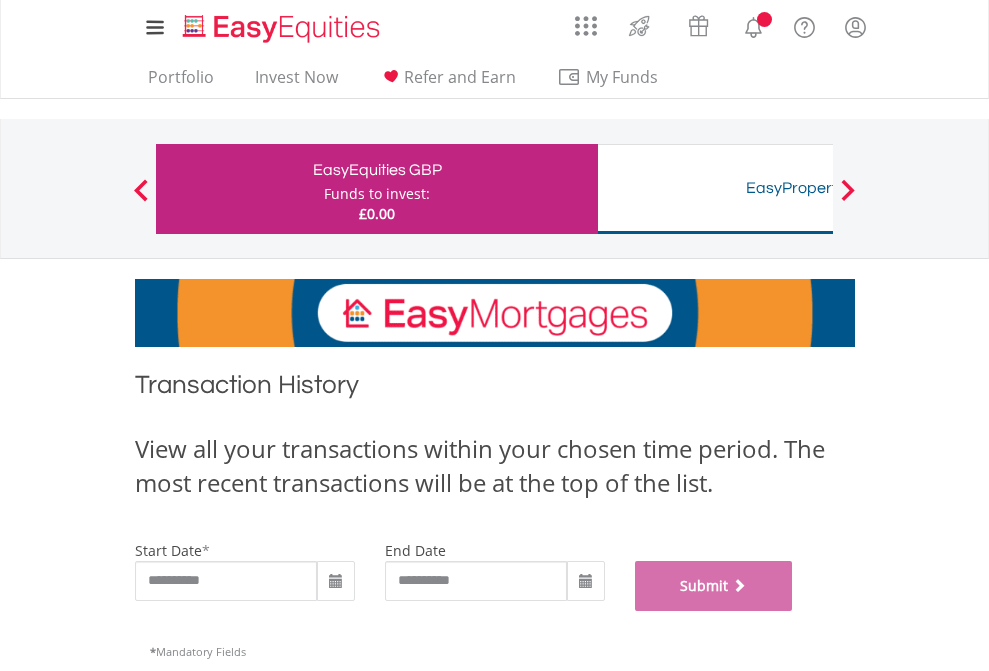 scroll, scrollTop: 811, scrollLeft: 0, axis: vertical 